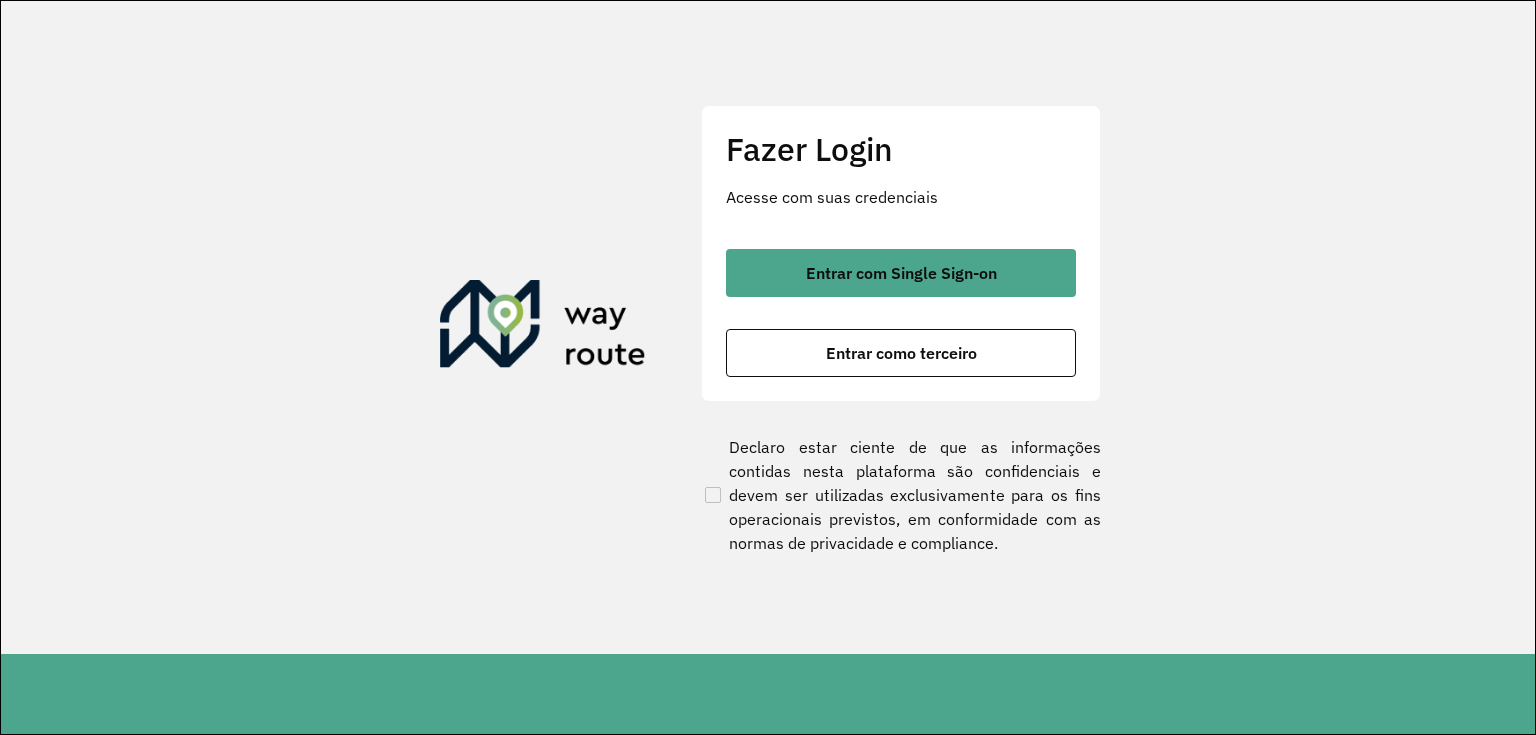 scroll, scrollTop: 0, scrollLeft: 0, axis: both 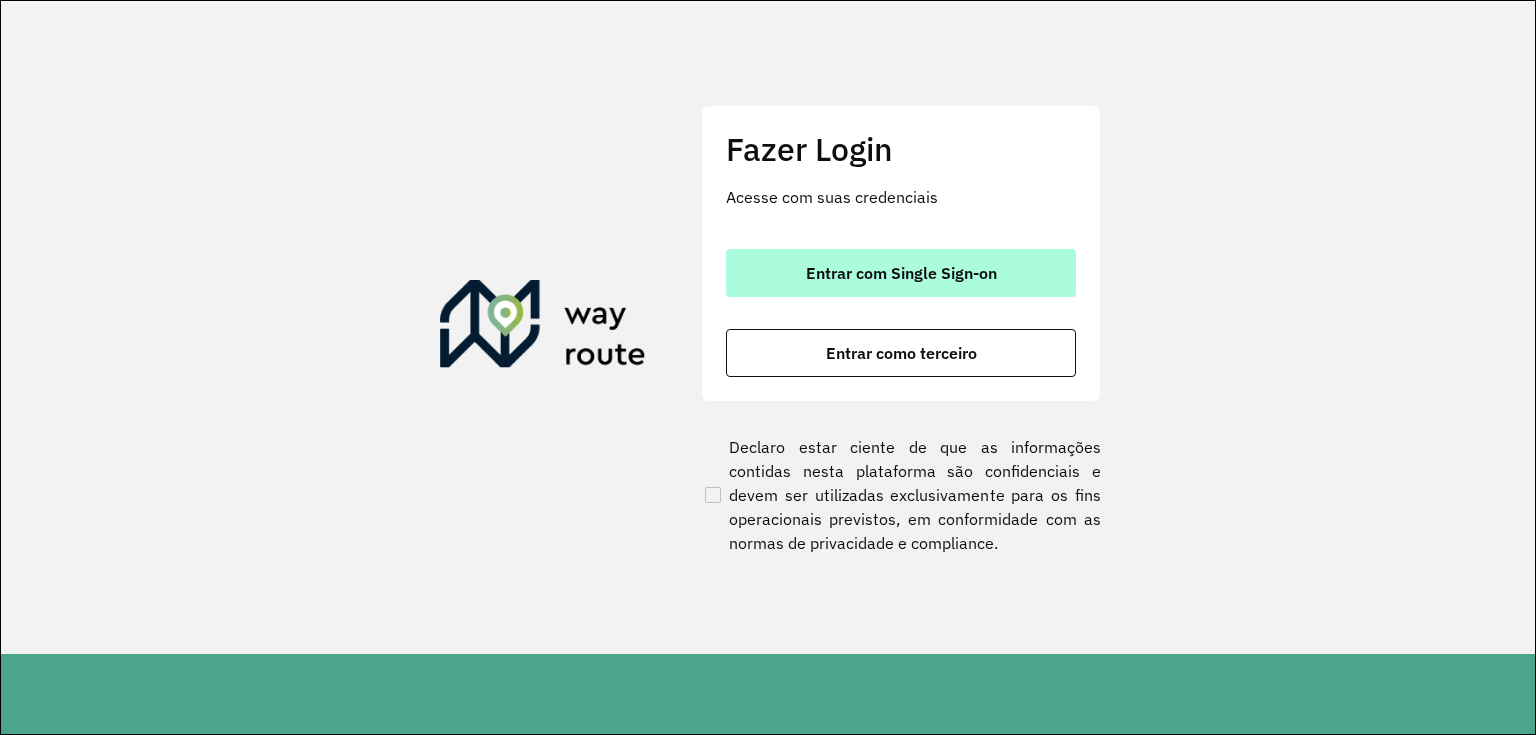 click on "Entrar com Single Sign-on" at bounding box center (901, 273) 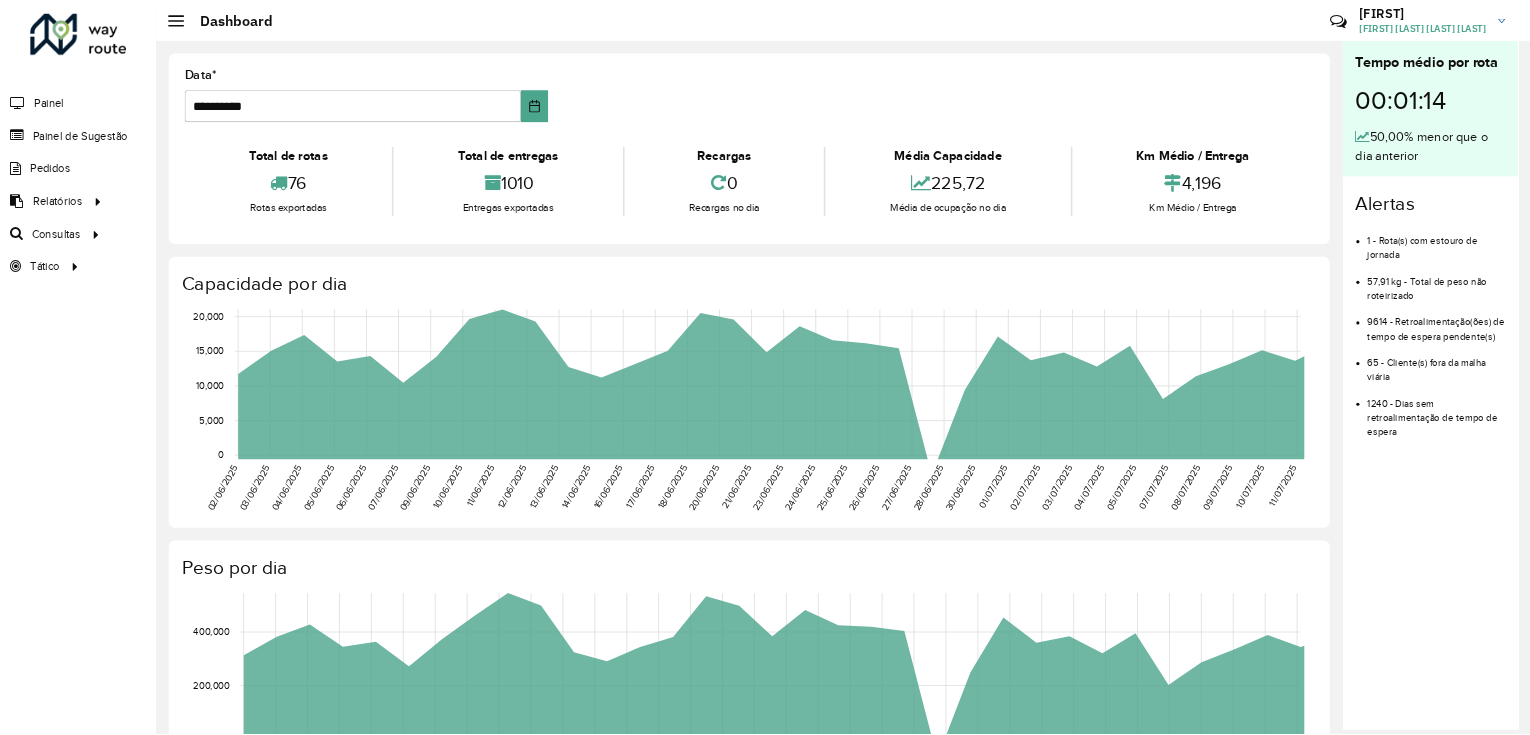 scroll, scrollTop: 0, scrollLeft: 0, axis: both 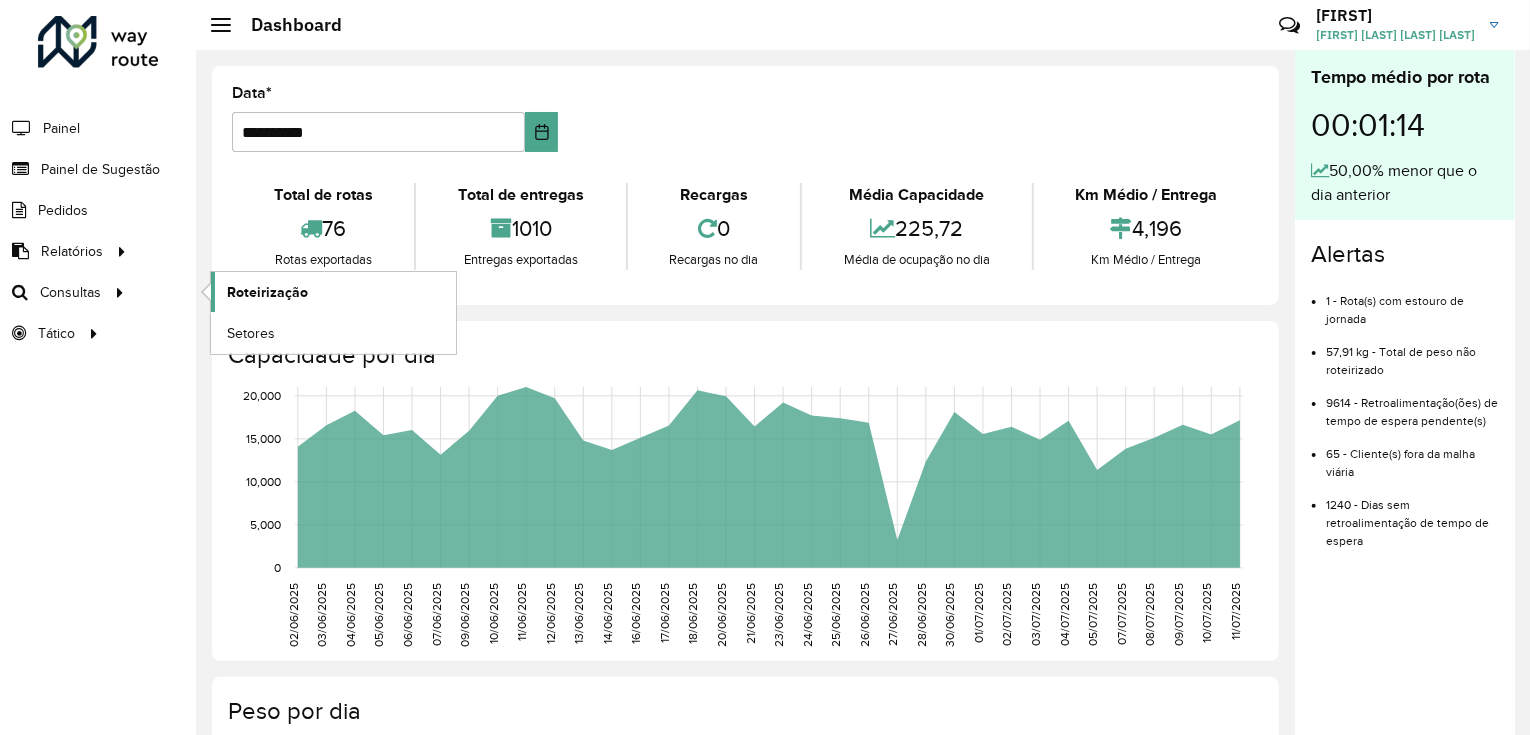 click on "Roteirização" 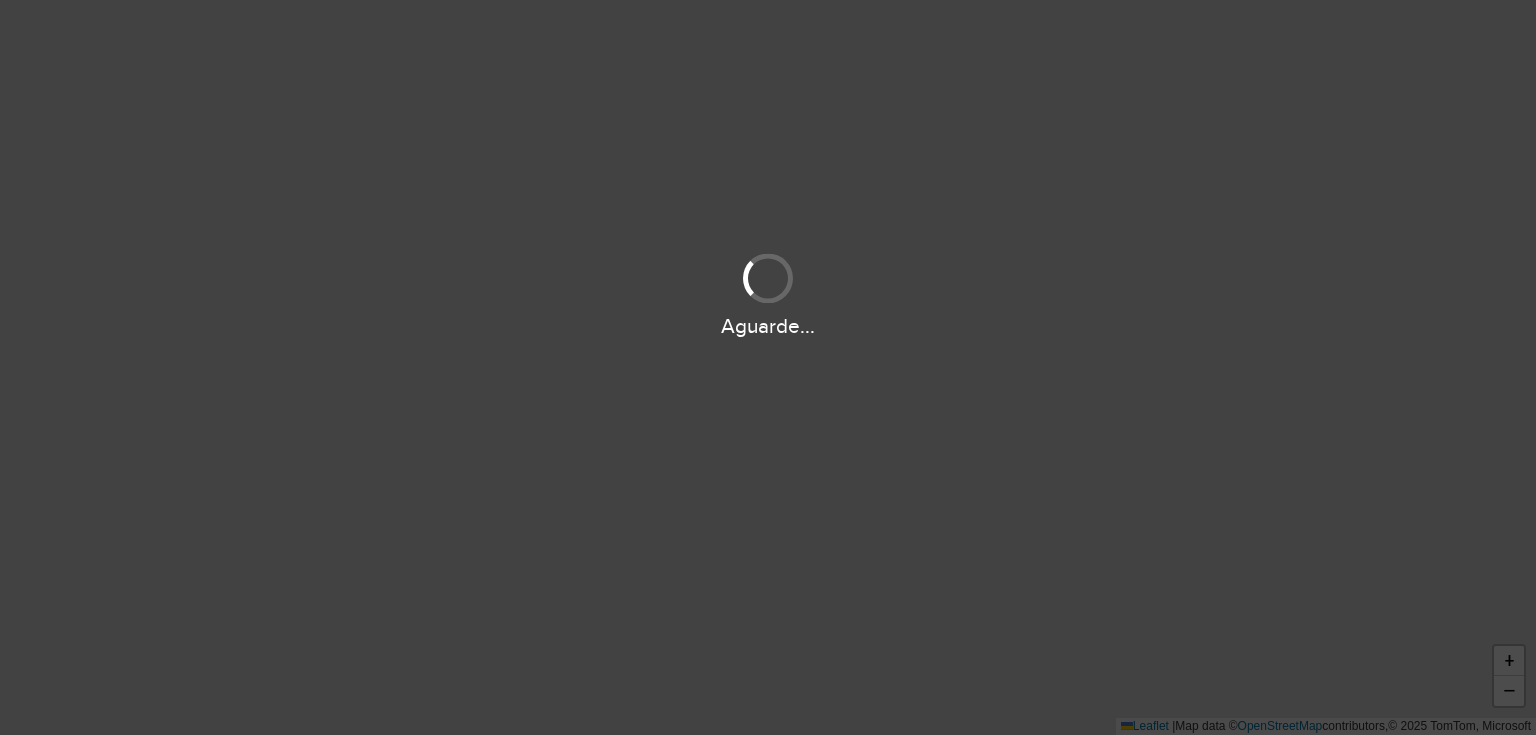 scroll, scrollTop: 0, scrollLeft: 0, axis: both 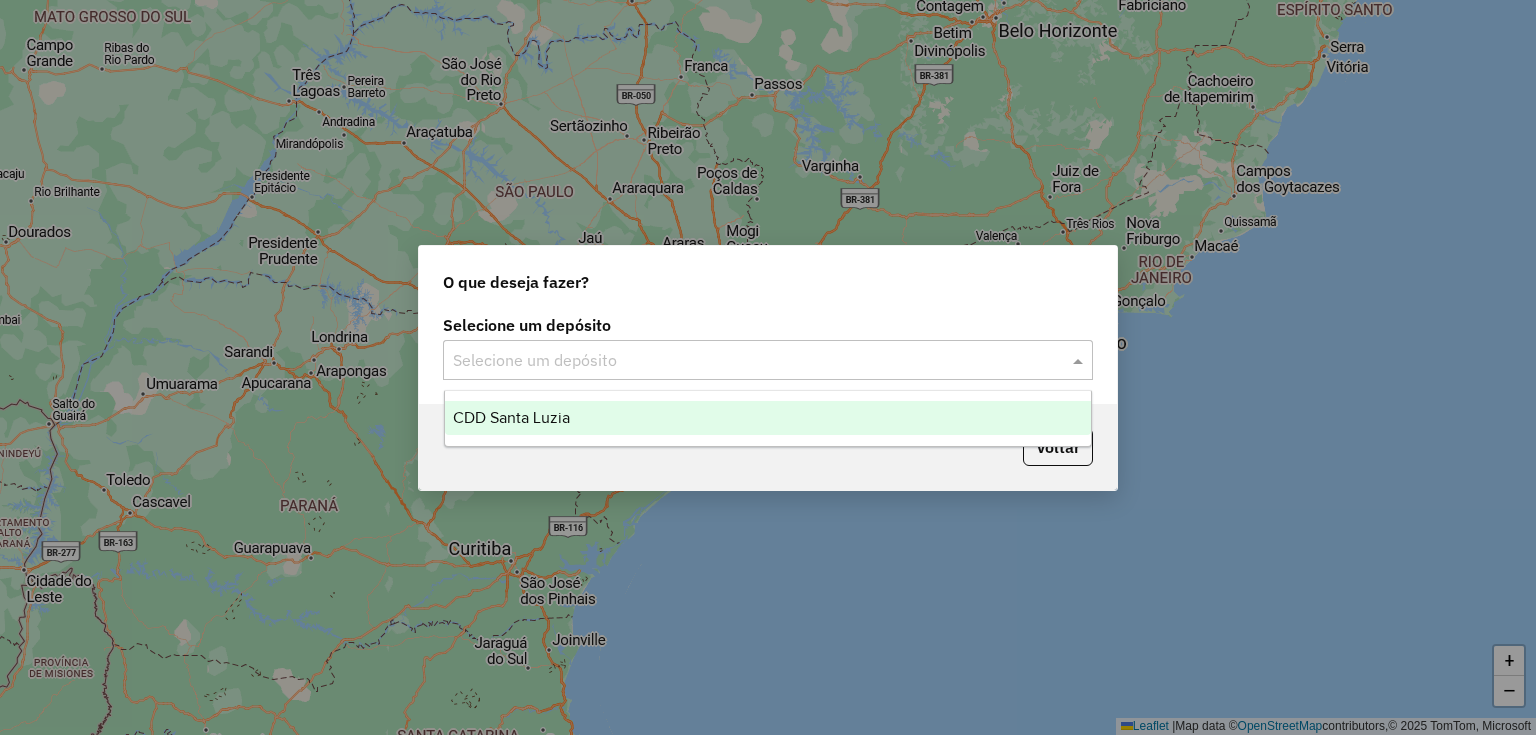 click 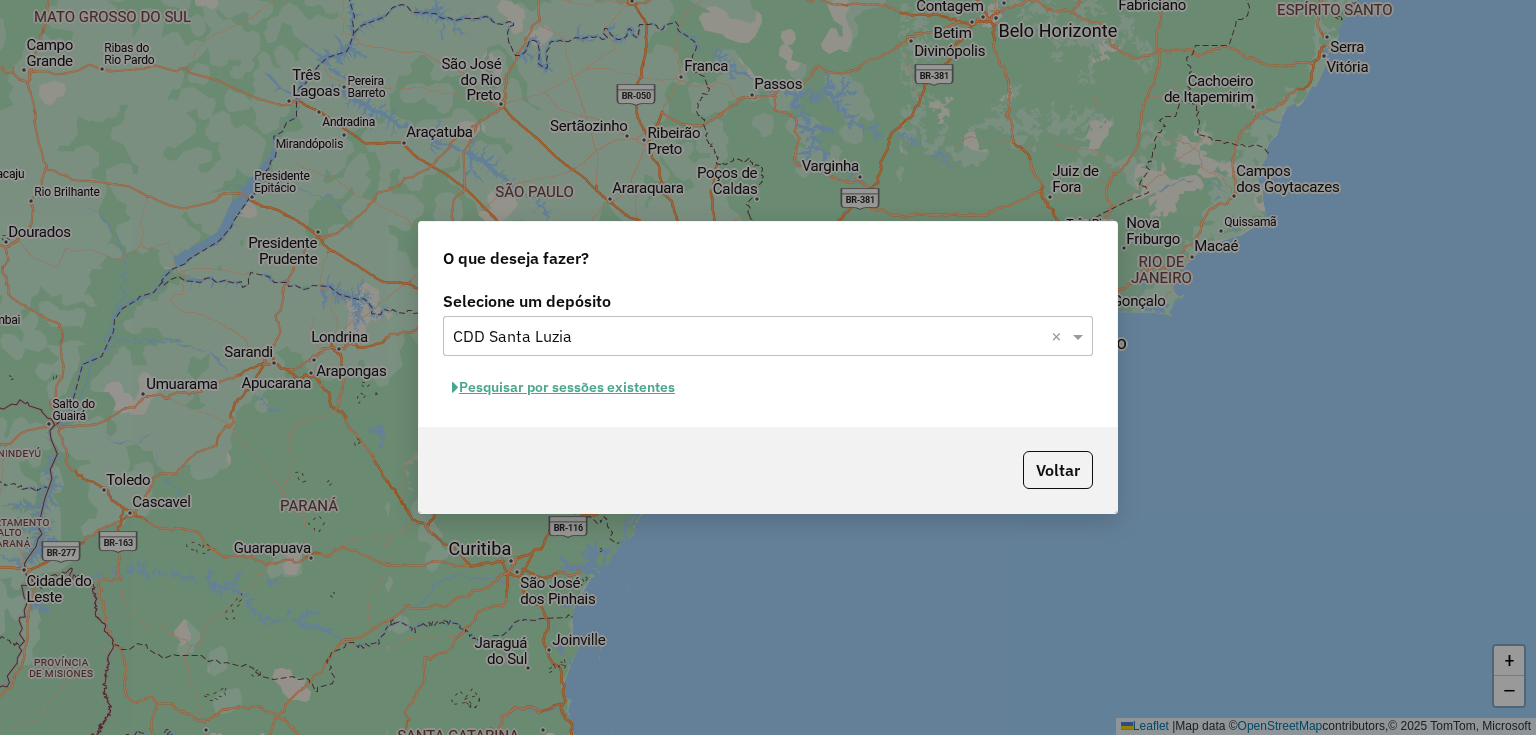 click on "Pesquisar por sessões existentes" 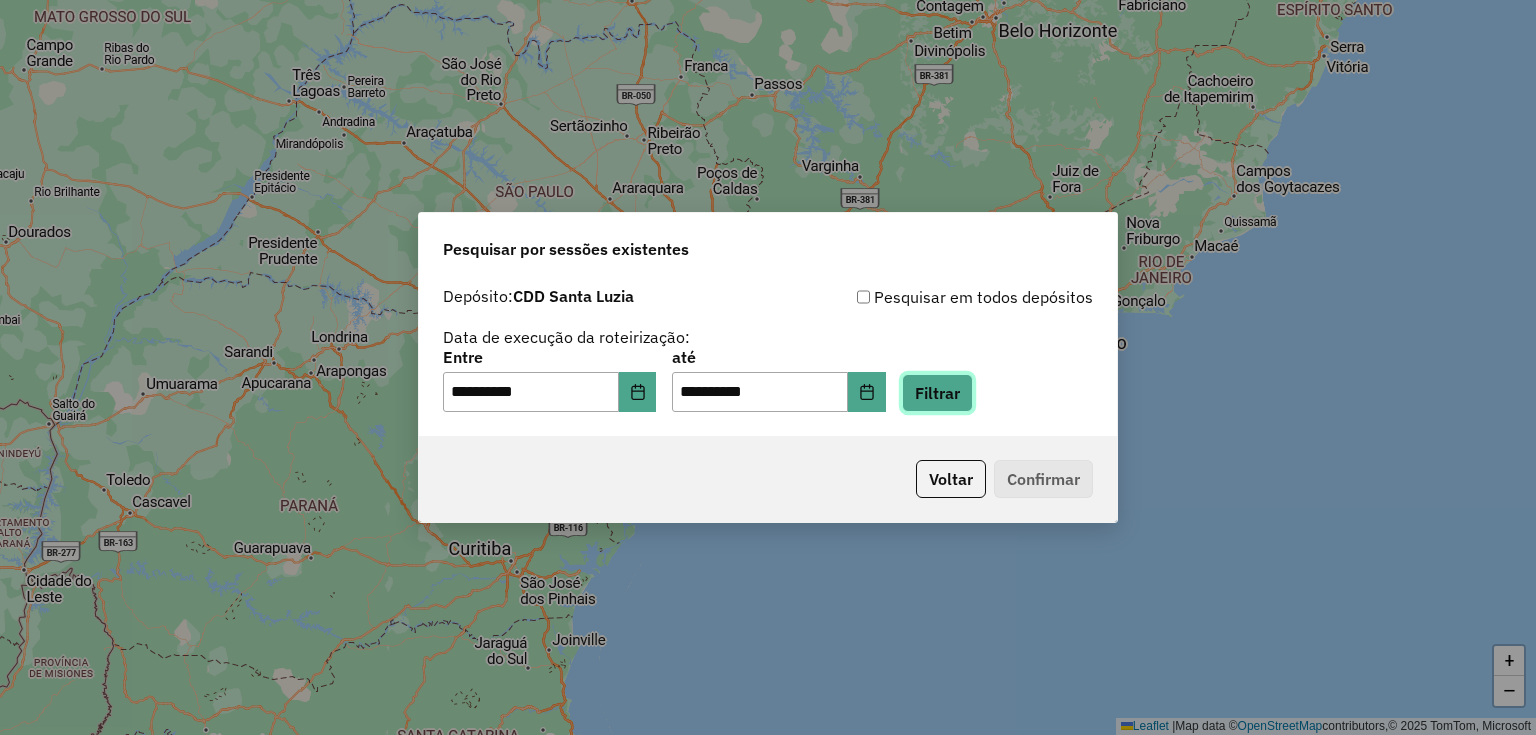 click on "Filtrar" 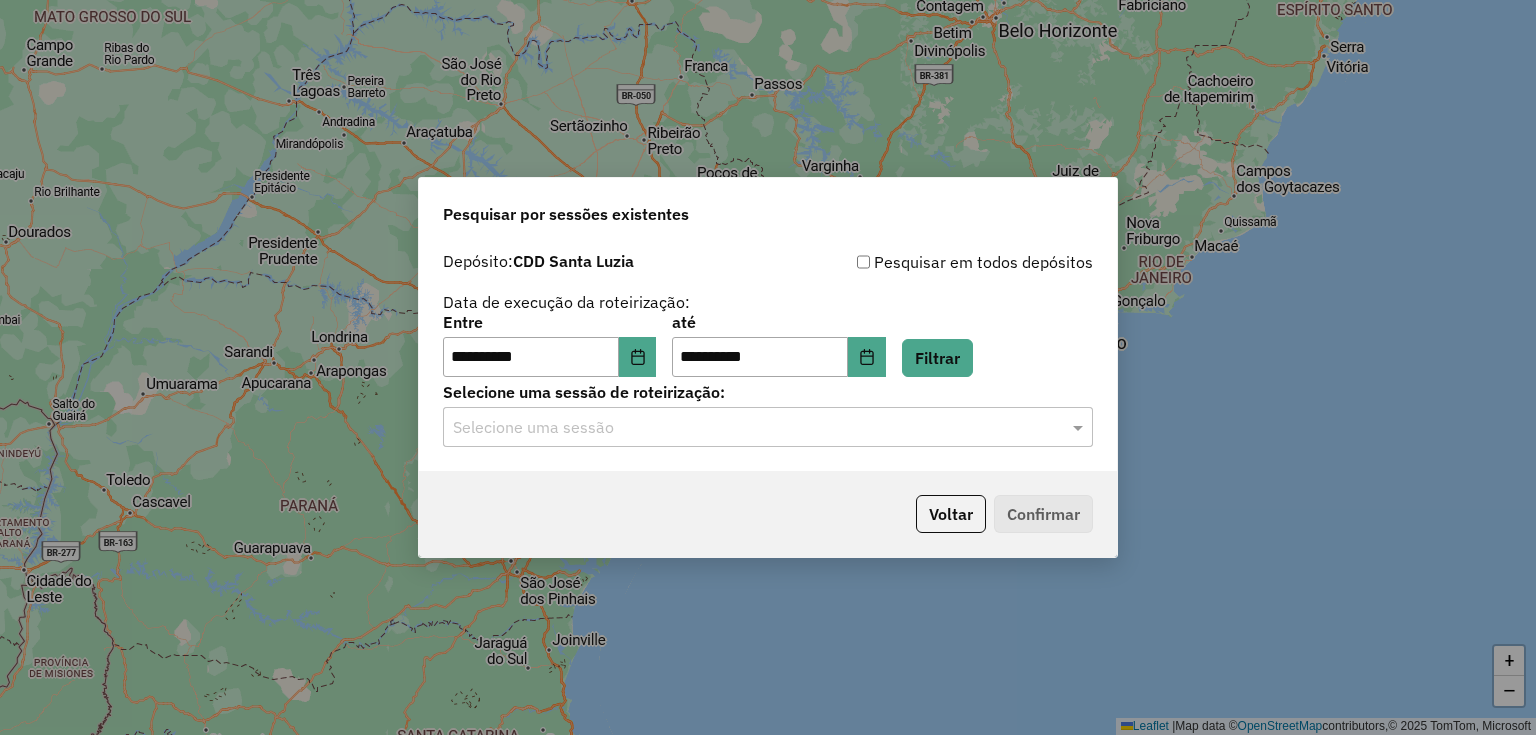 click 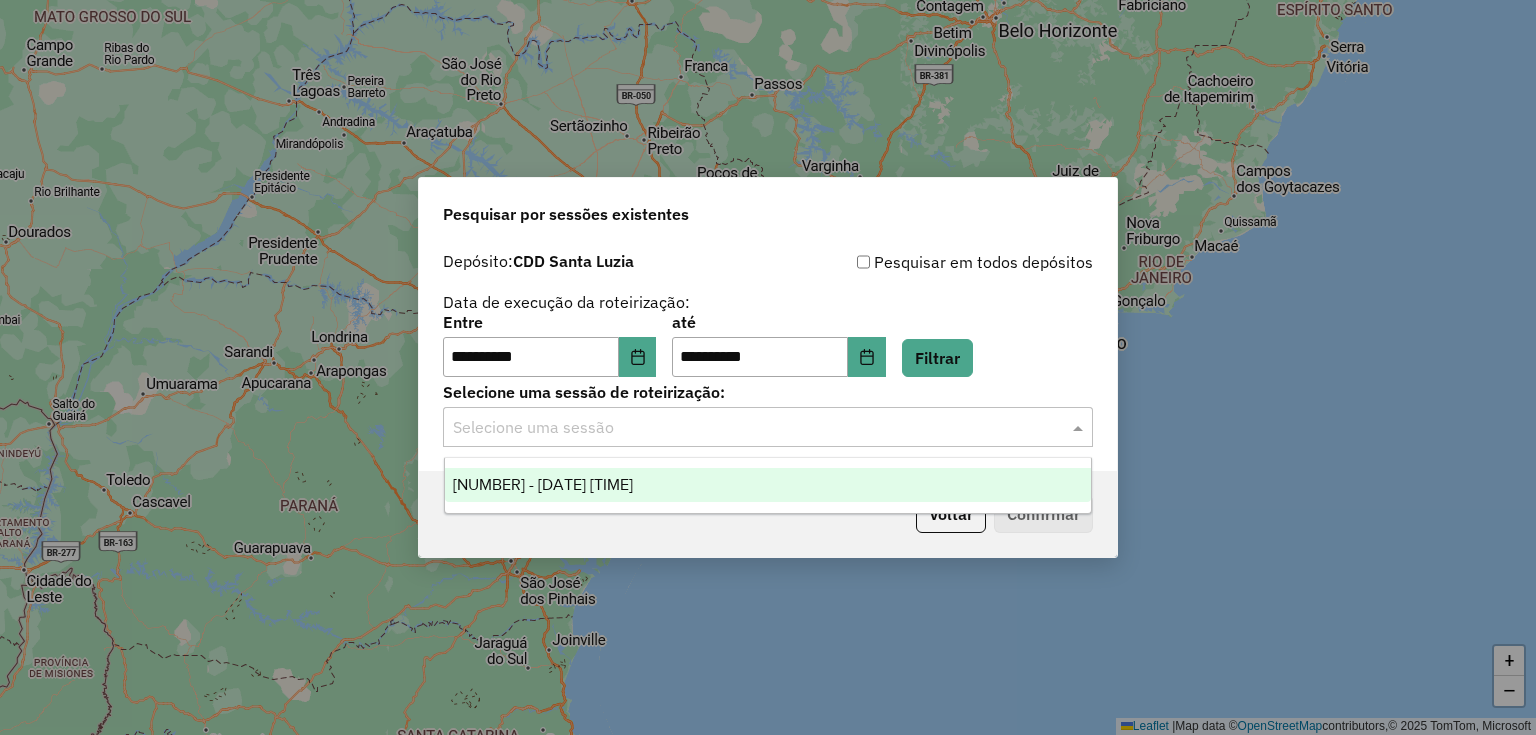 click on "[NUMBER] - [DATE] [TIME]" at bounding box center [768, 485] 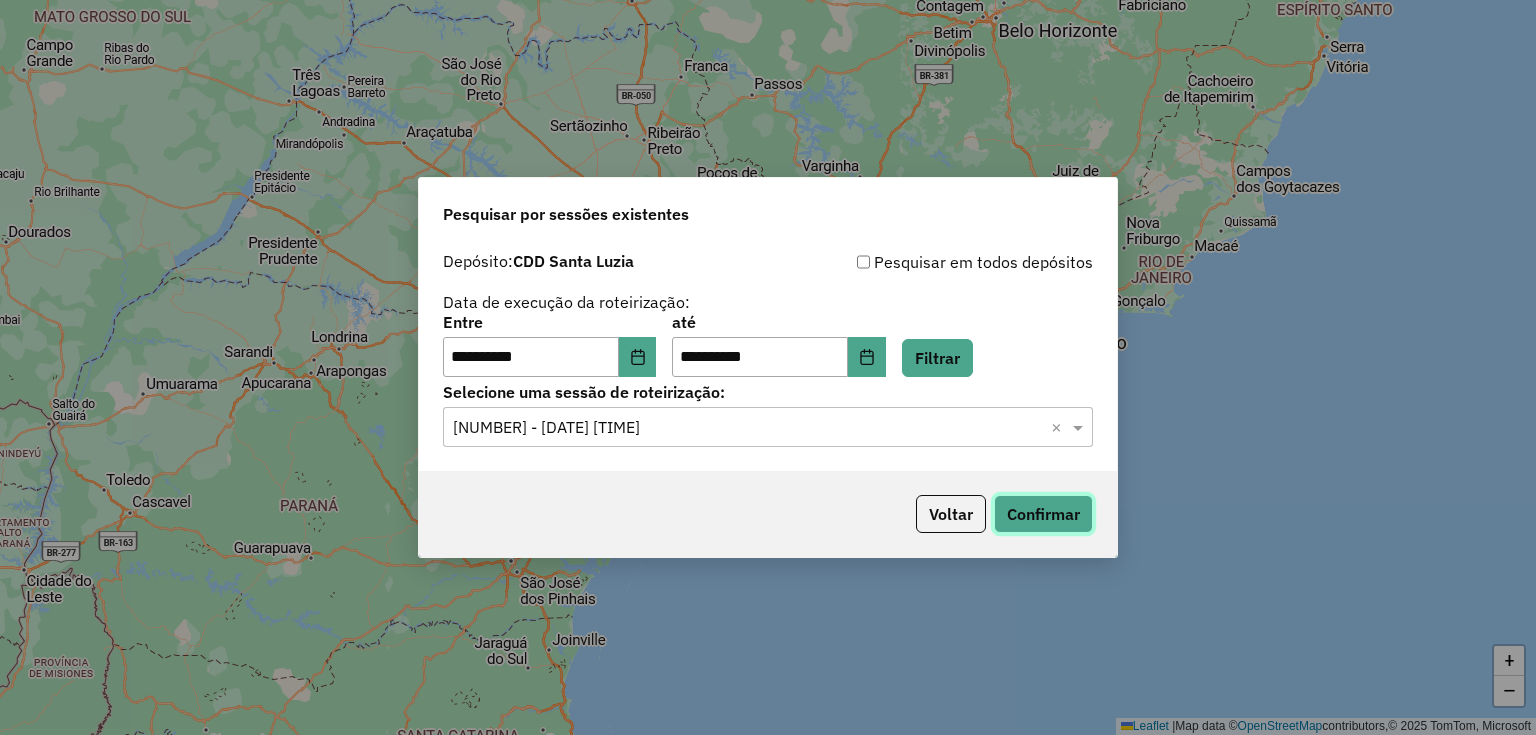 click on "Confirmar" 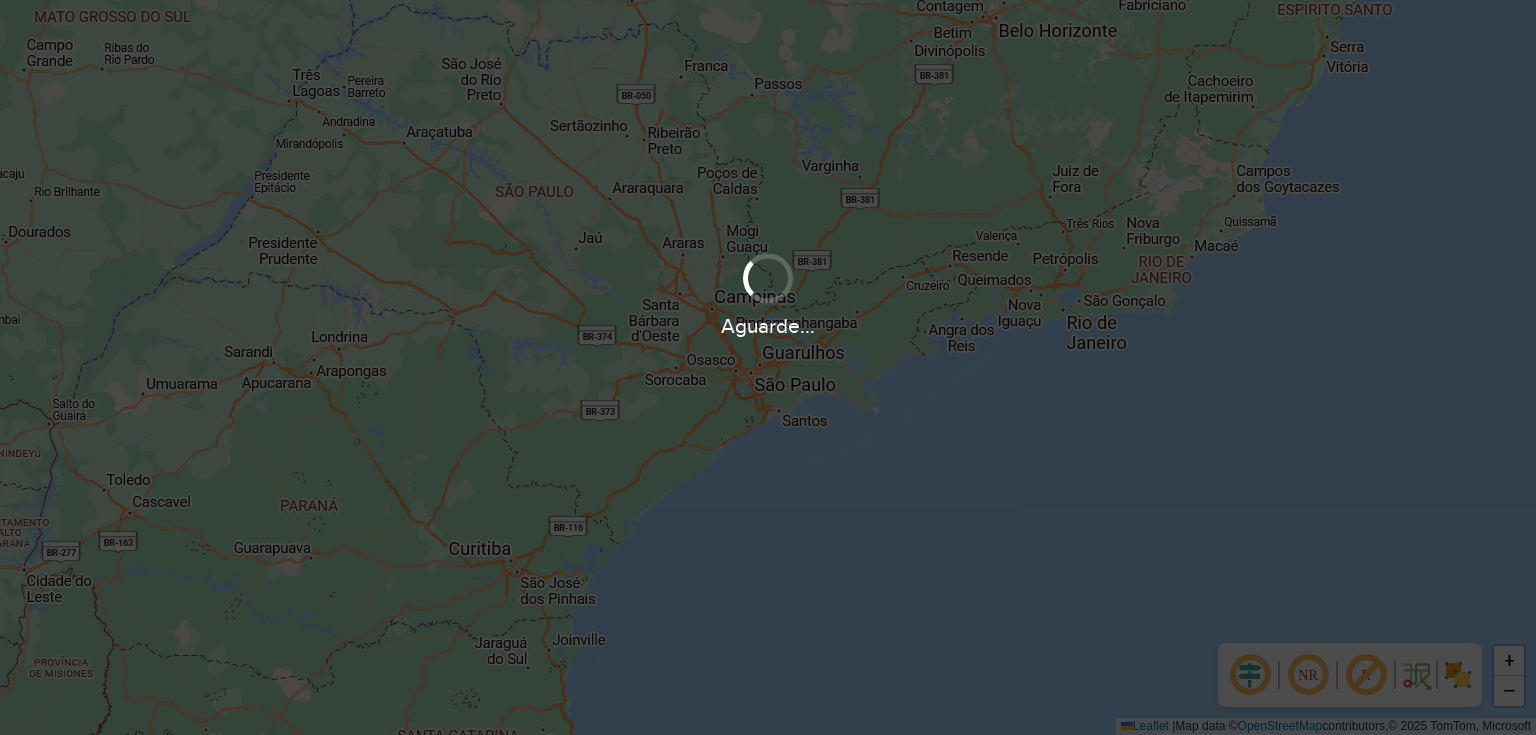 scroll, scrollTop: 0, scrollLeft: 0, axis: both 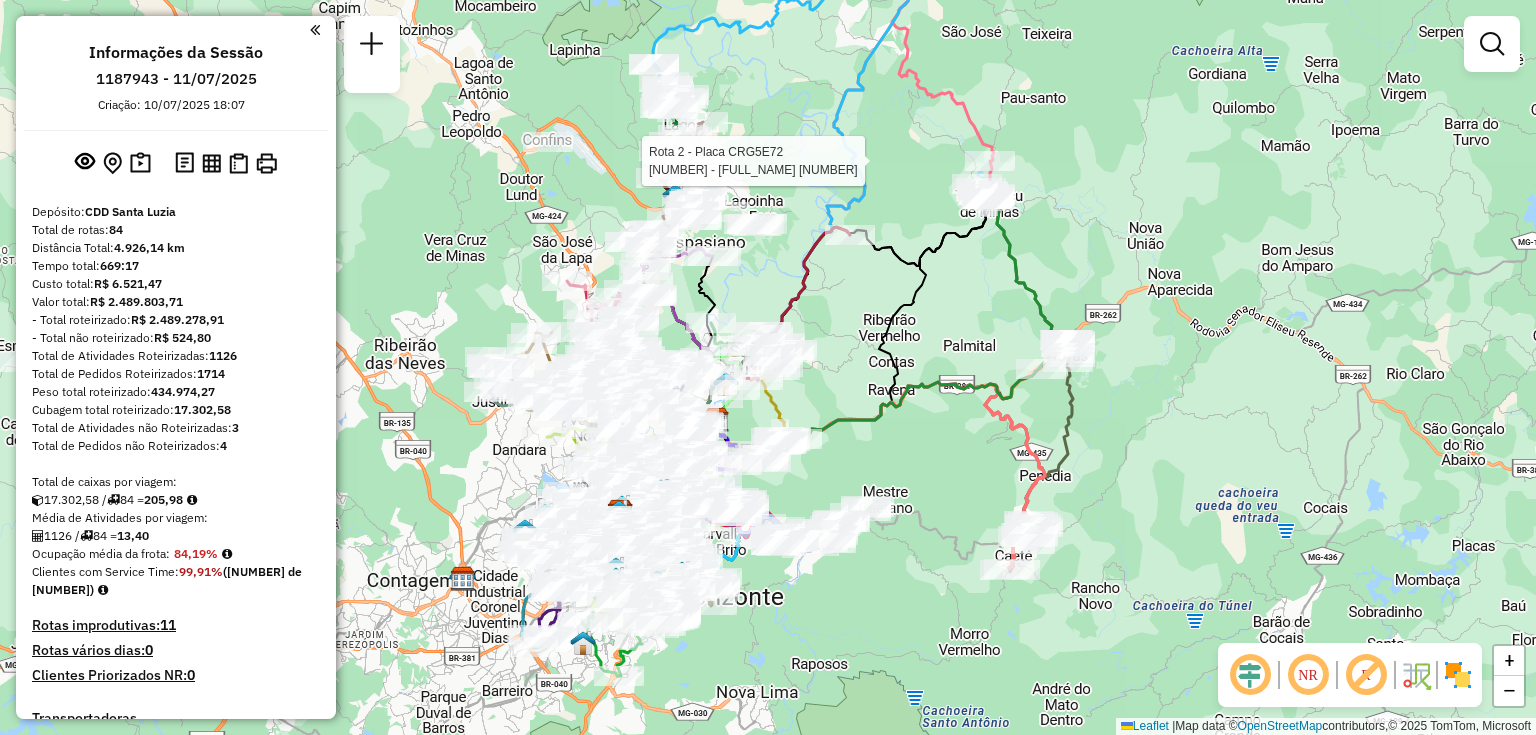 select on "**********" 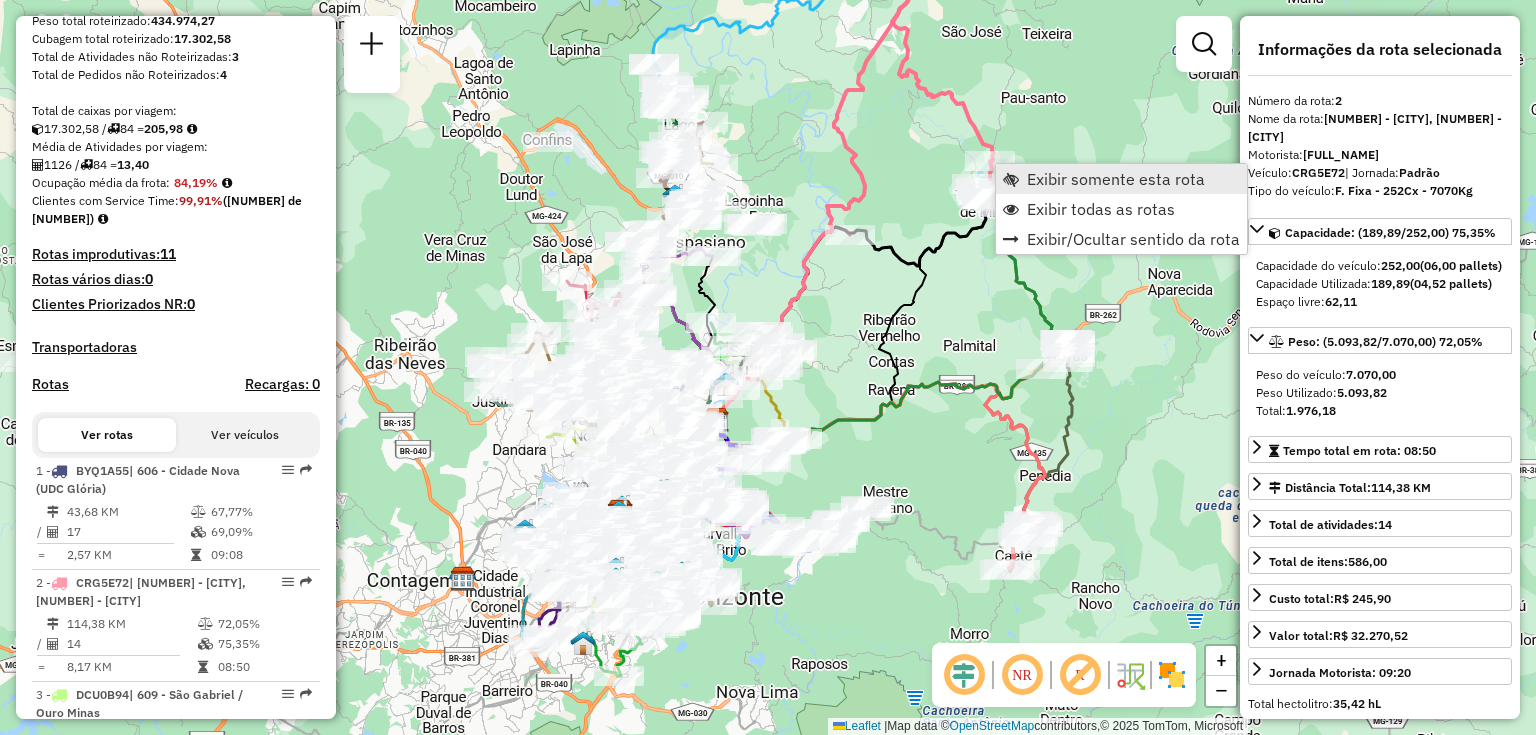 scroll, scrollTop: 924, scrollLeft: 0, axis: vertical 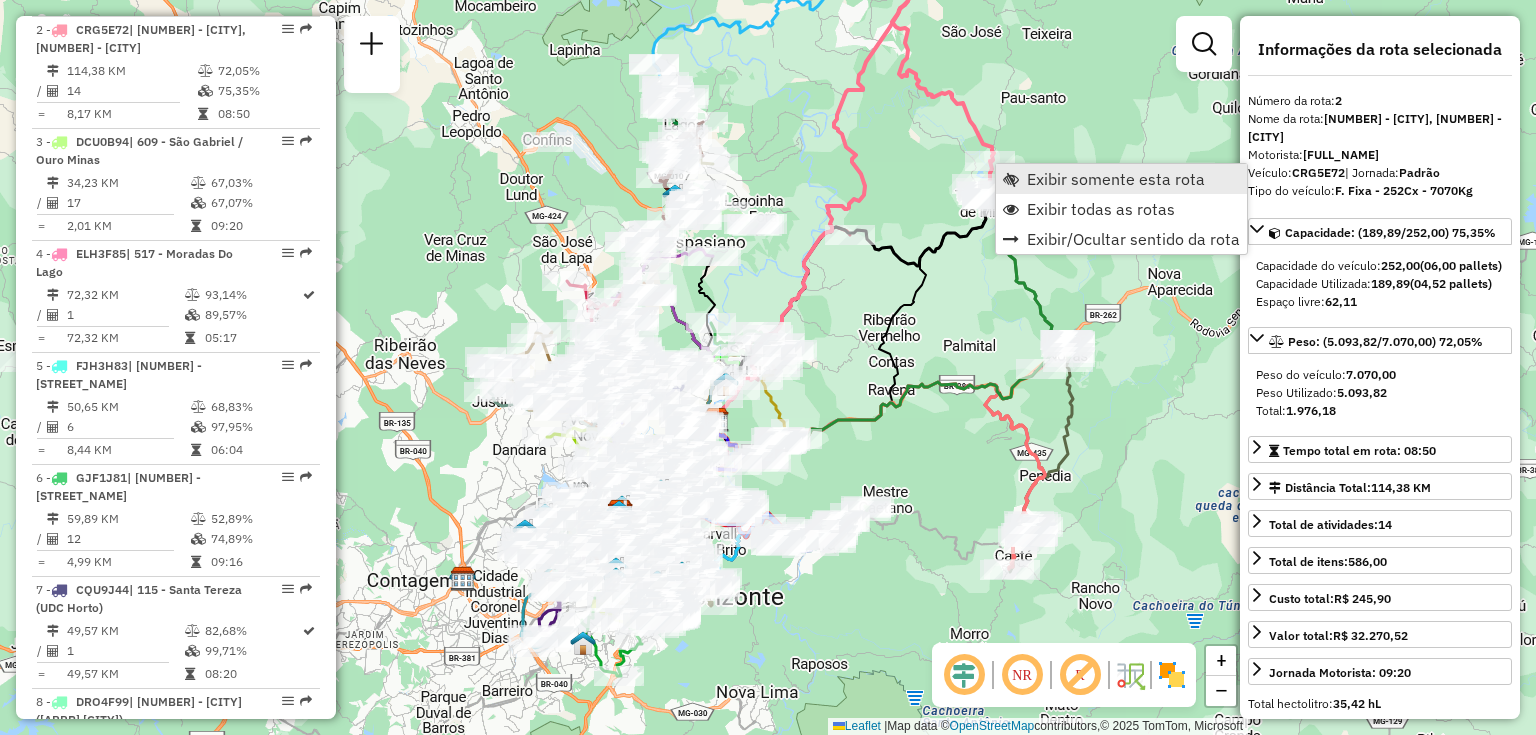 click on "Exibir somente esta rota" at bounding box center [1116, 179] 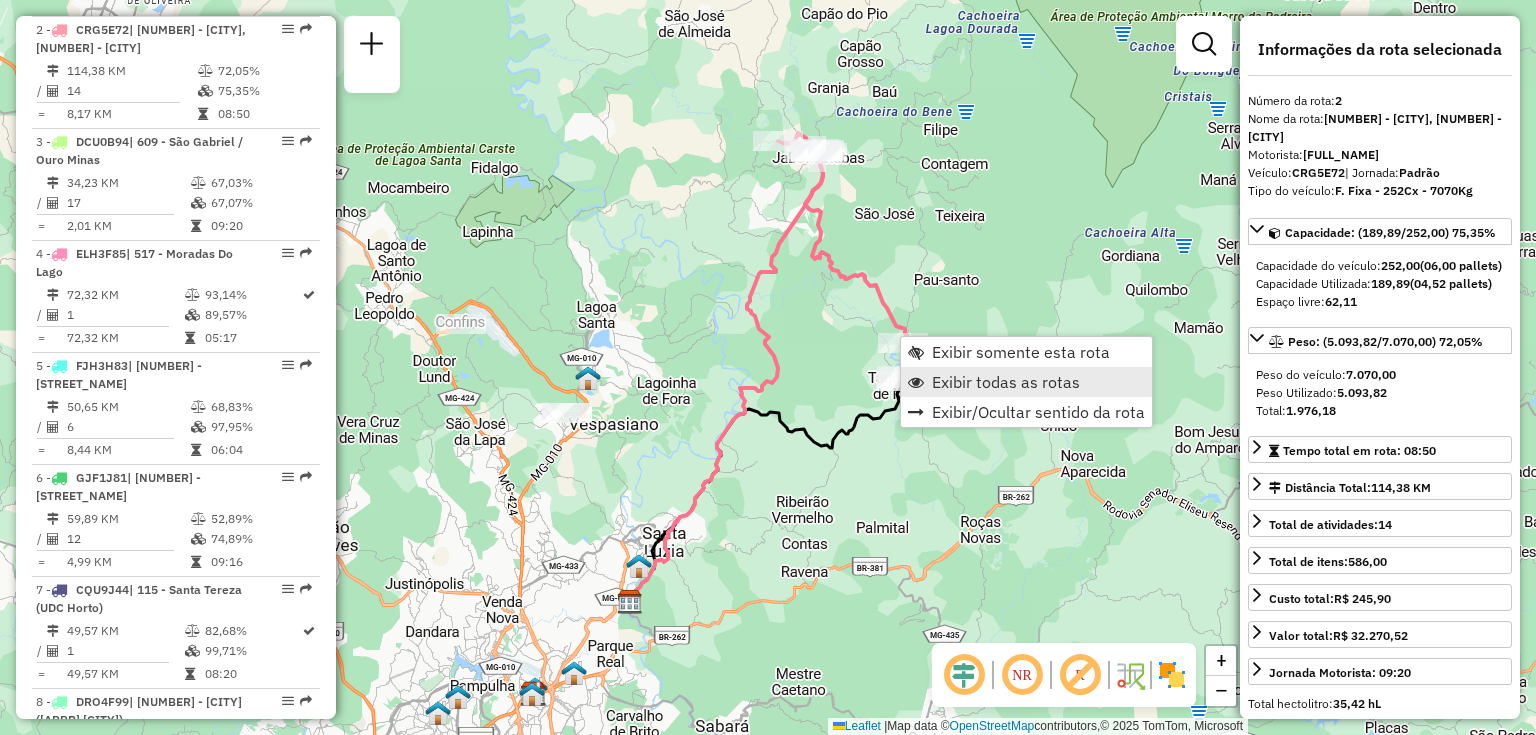 click on "Exibir todas as rotas" at bounding box center [1006, 382] 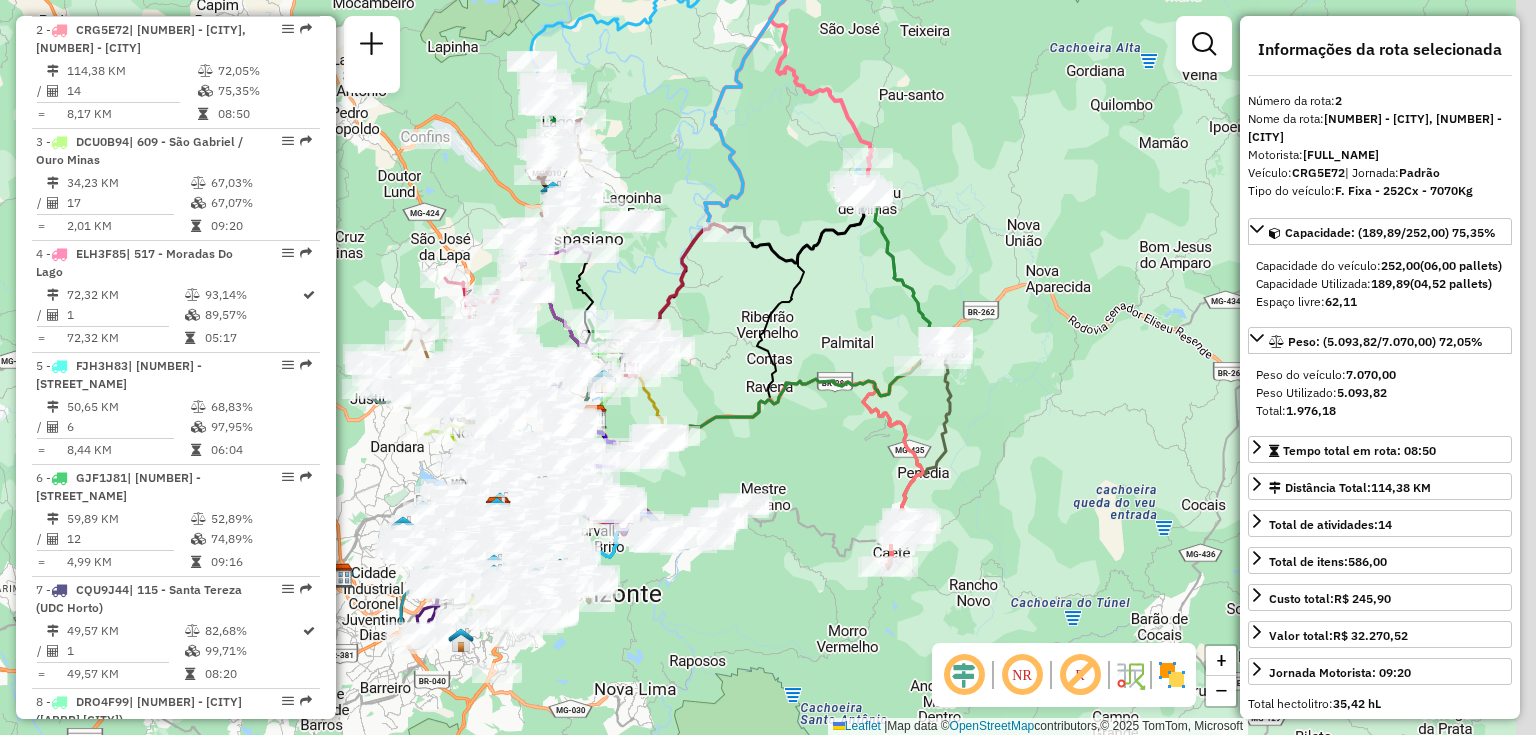 drag, startPoint x: 1008, startPoint y: 398, endPoint x: 972, endPoint y: 211, distance: 190.43372 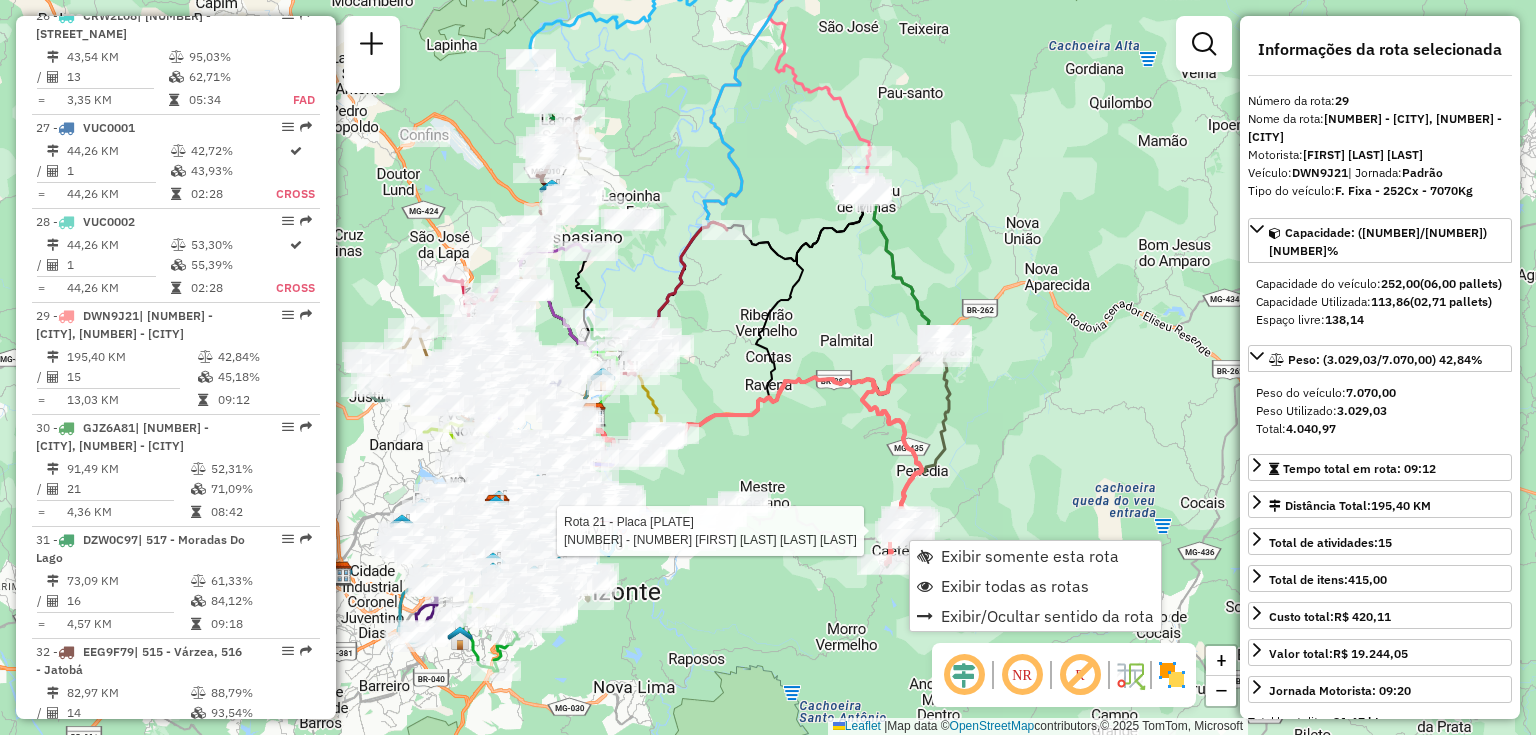 scroll, scrollTop: 4447, scrollLeft: 0, axis: vertical 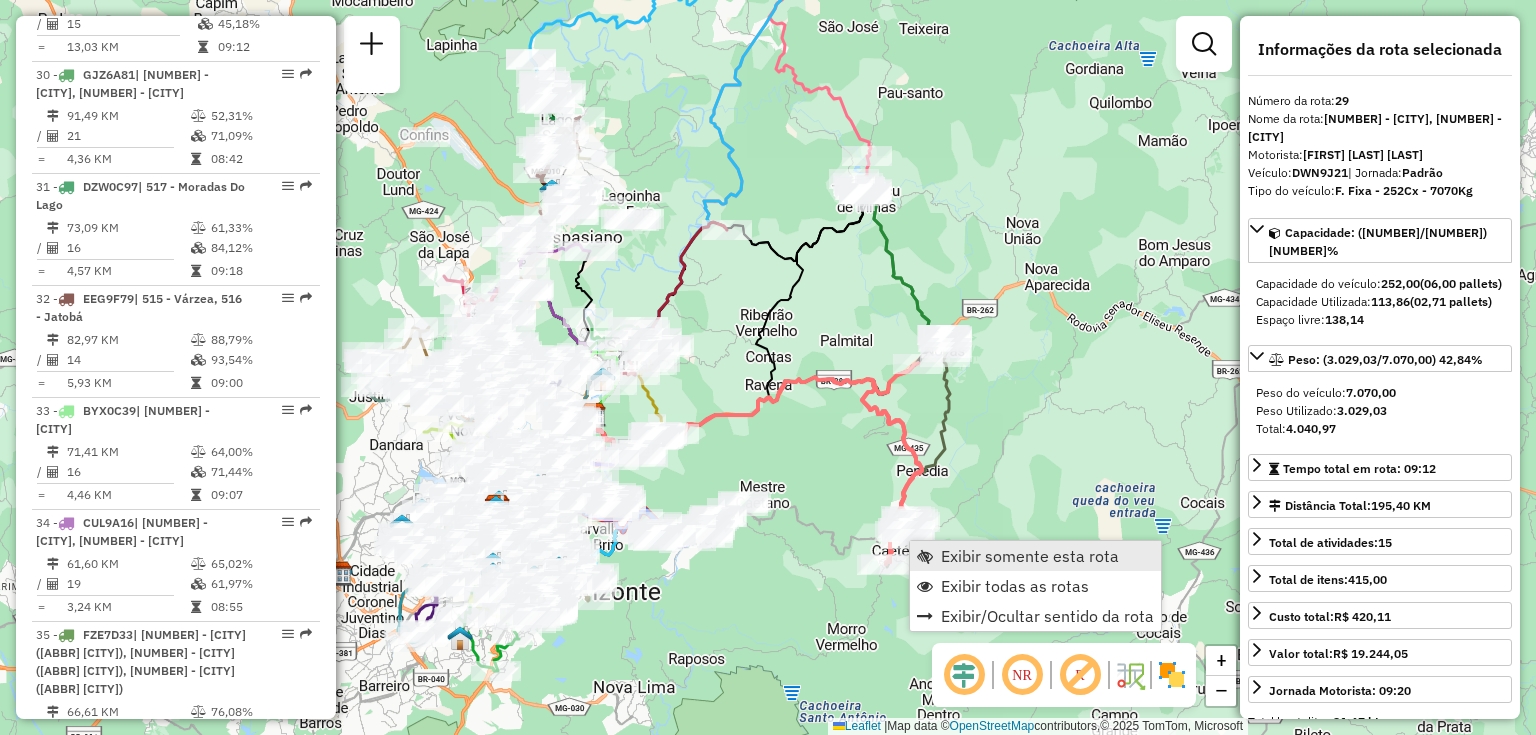 click on "Exibir somente esta rota" at bounding box center [1030, 556] 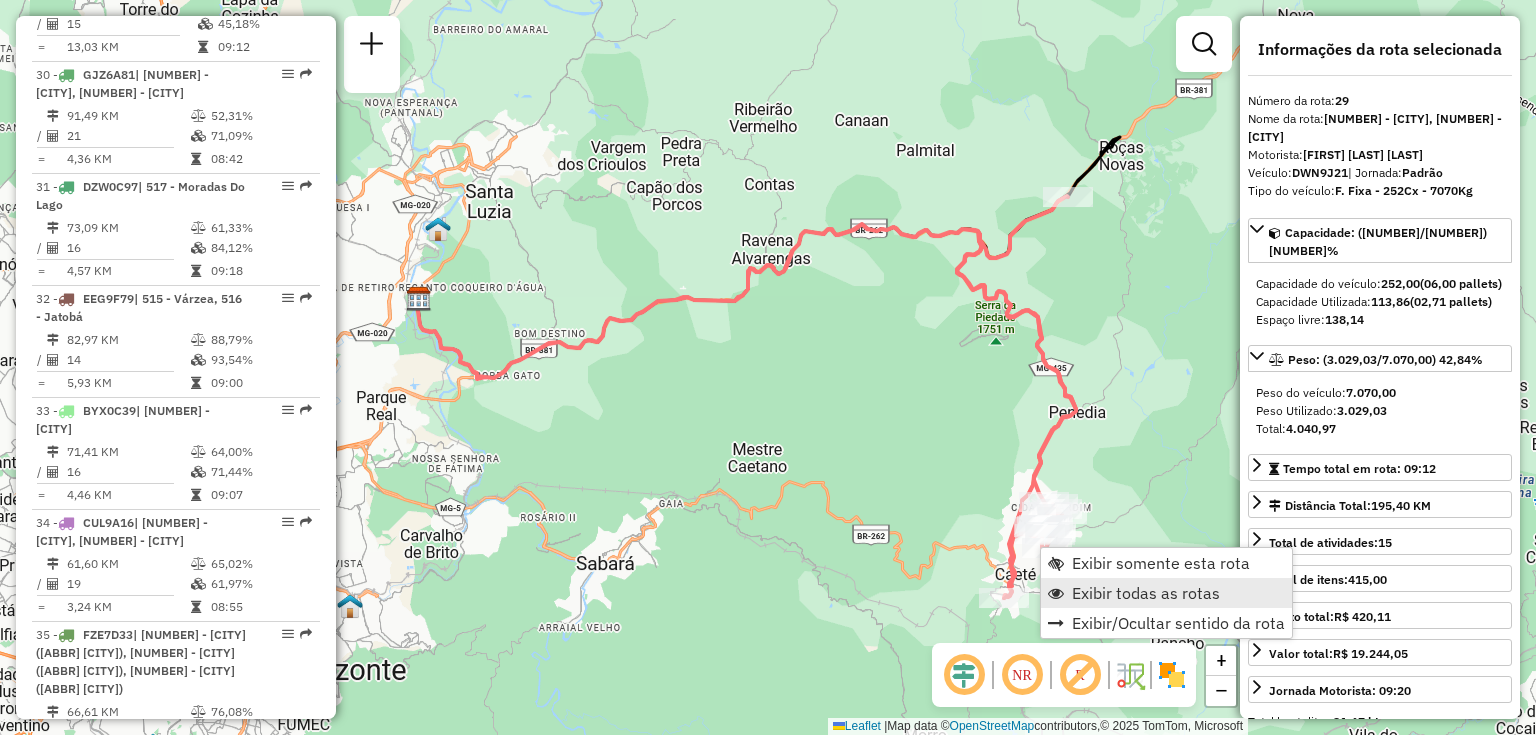 click on "Exibir todas as rotas" at bounding box center (1146, 593) 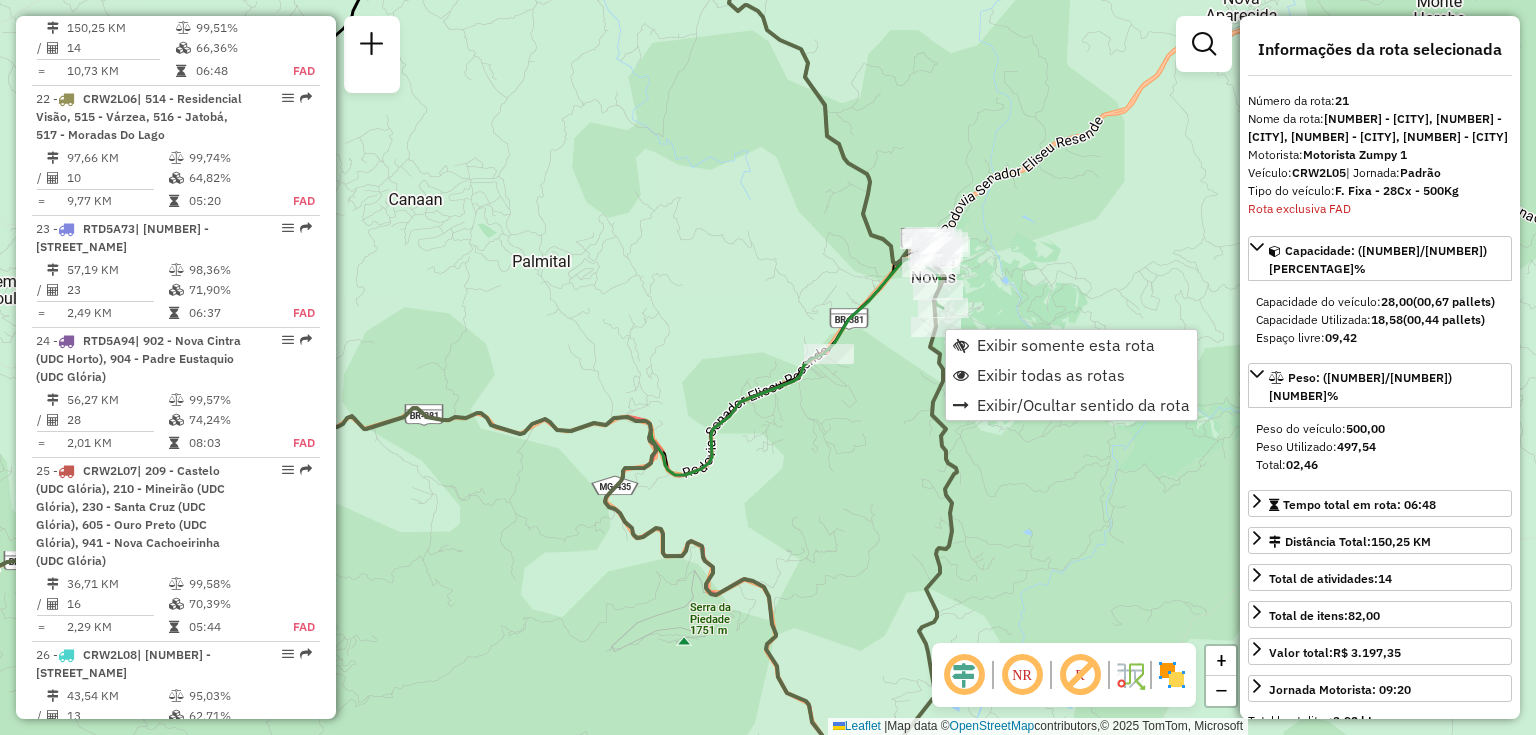 scroll, scrollTop: 3391, scrollLeft: 0, axis: vertical 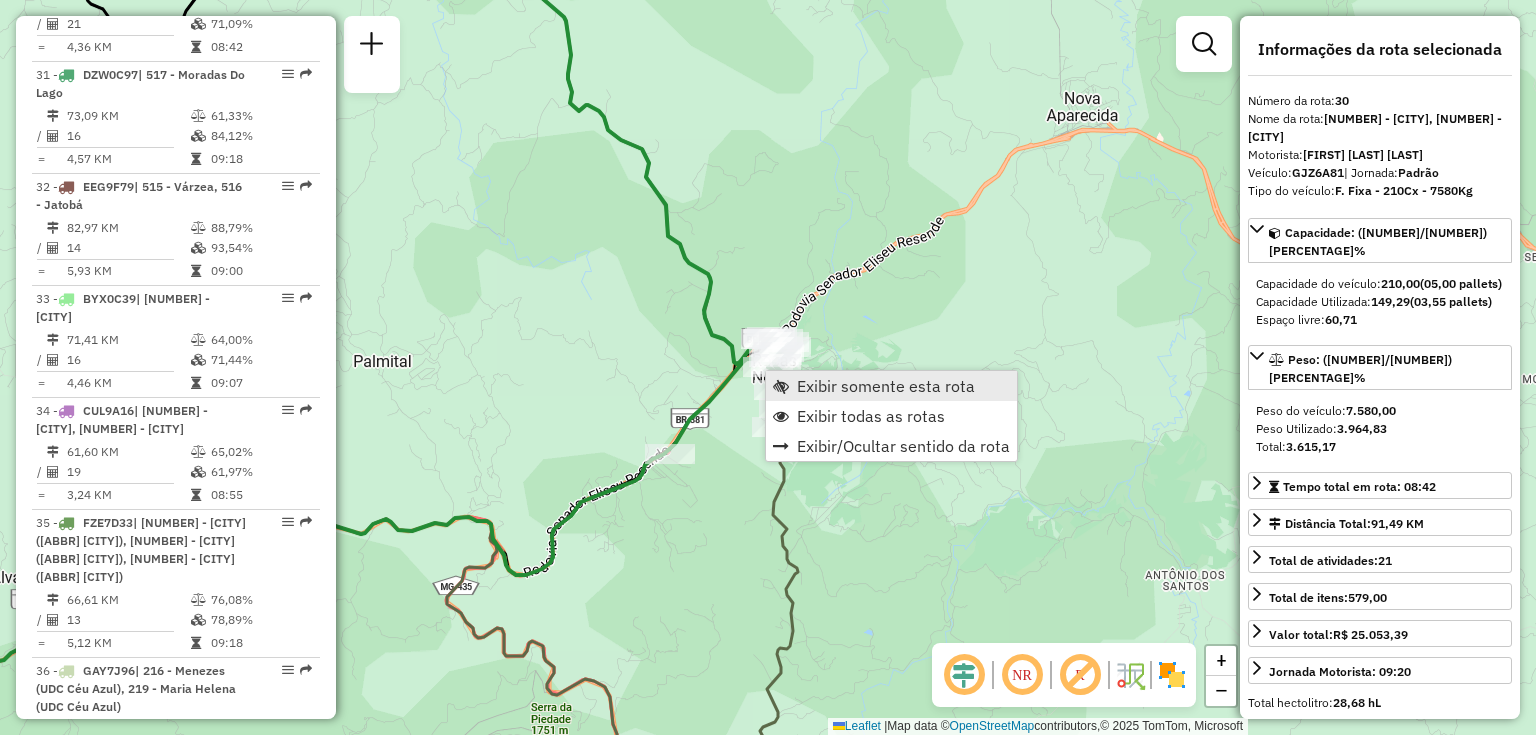click on "Exibir somente esta rota" at bounding box center [886, 386] 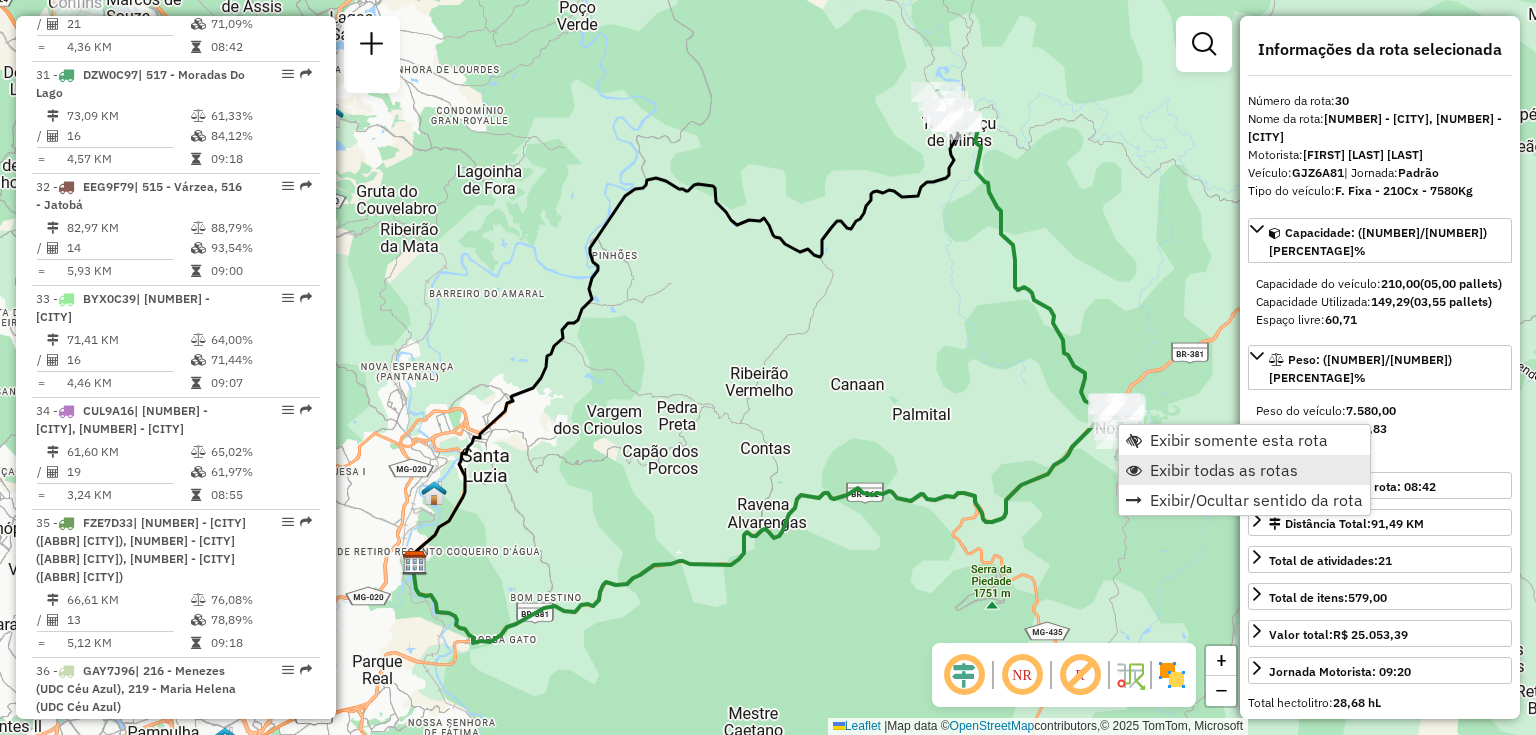 click on "Exibir todas as rotas" at bounding box center [1224, 470] 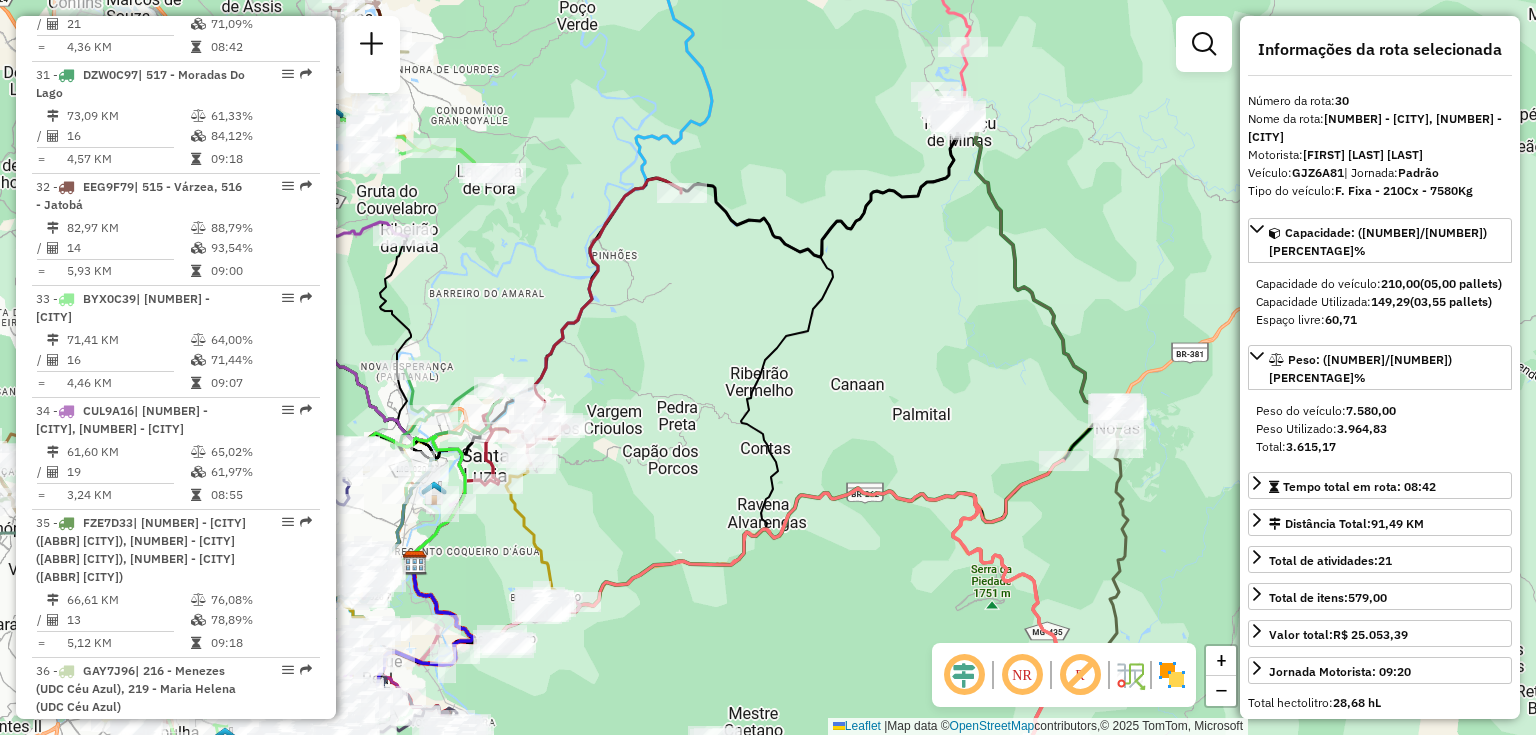 drag, startPoint x: 890, startPoint y: 376, endPoint x: 920, endPoint y: 232, distance: 147.09181 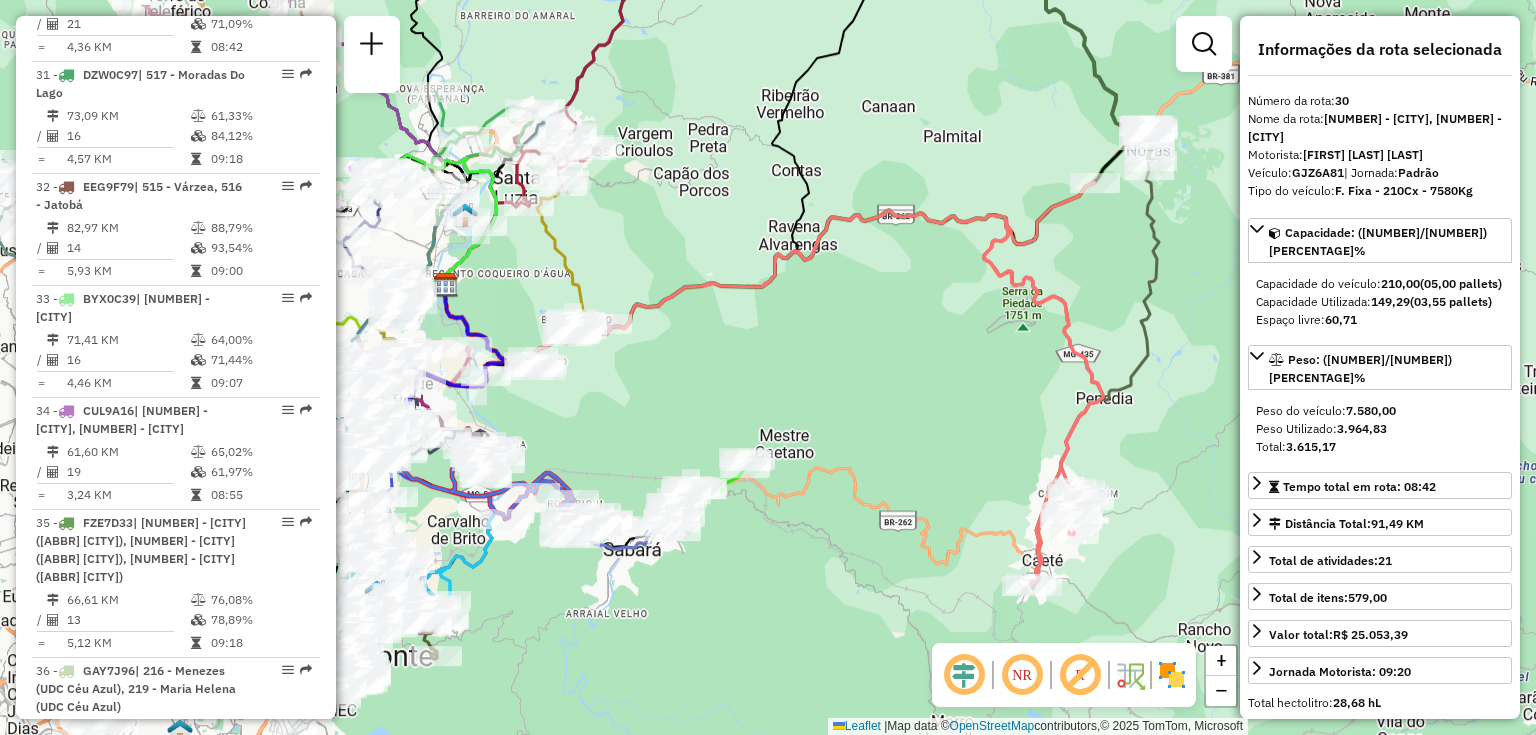 drag, startPoint x: 897, startPoint y: 403, endPoint x: 904, endPoint y: 222, distance: 181.13531 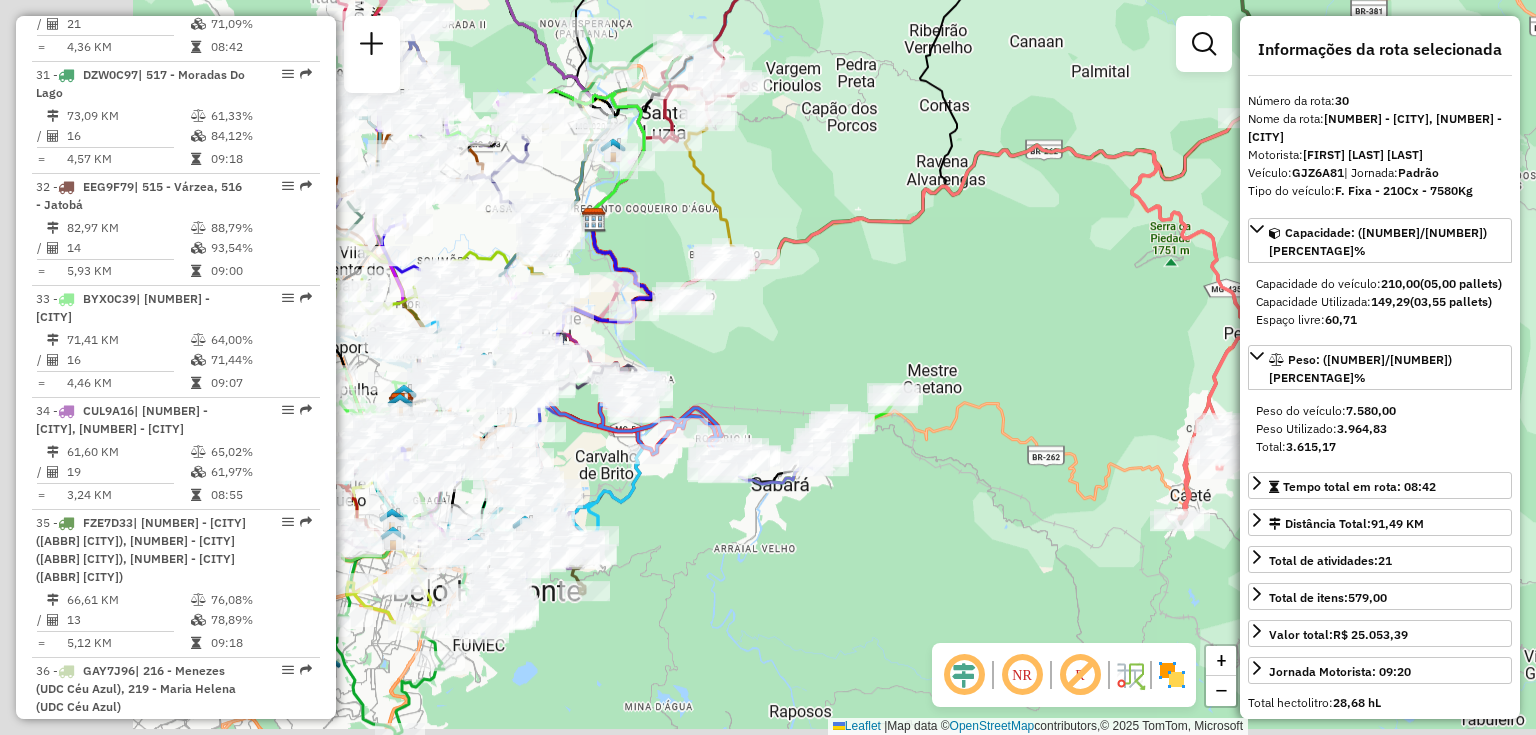 drag, startPoint x: 856, startPoint y: 310, endPoint x: 1028, endPoint y: 286, distance: 173.66635 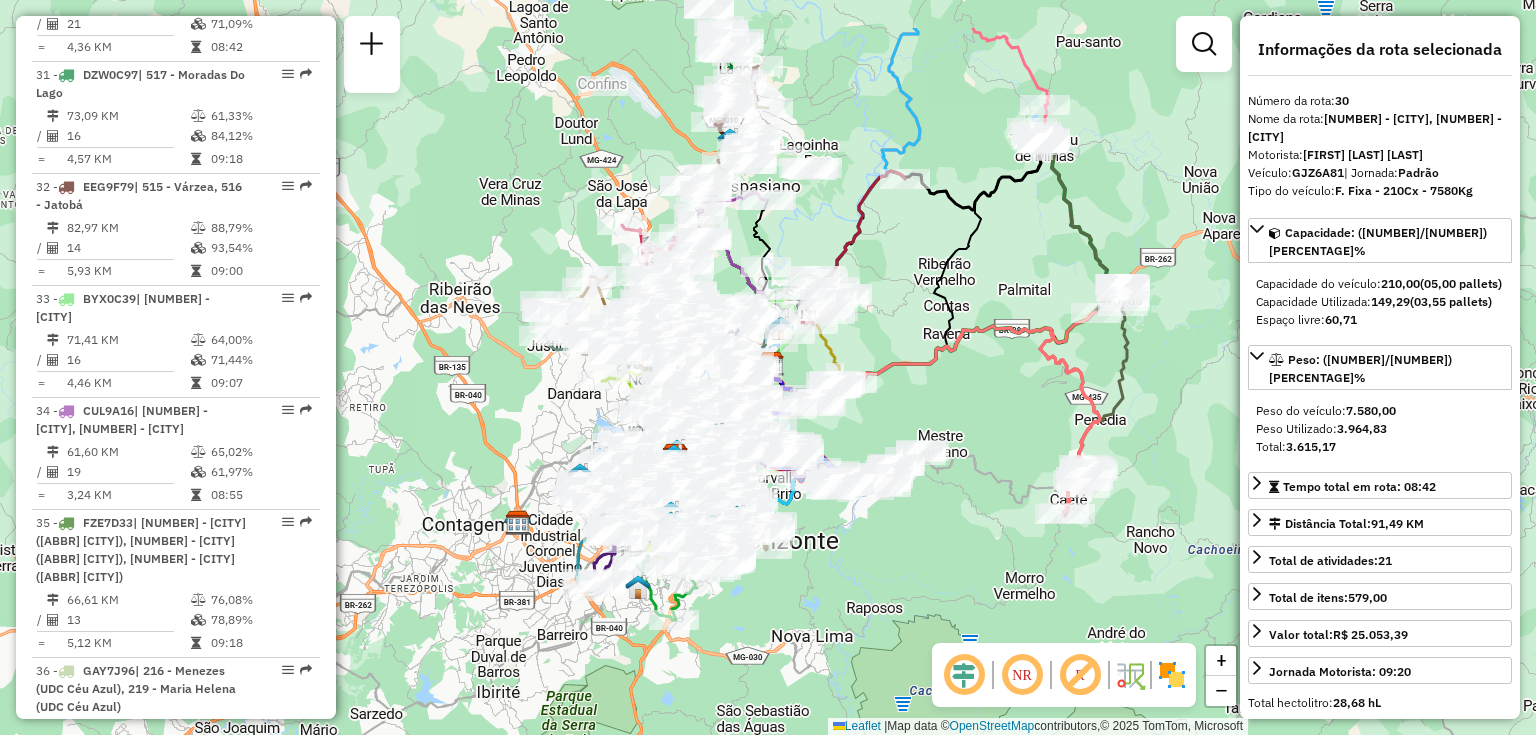 drag, startPoint x: 938, startPoint y: 234, endPoint x: 912, endPoint y: 339, distance: 108.17116 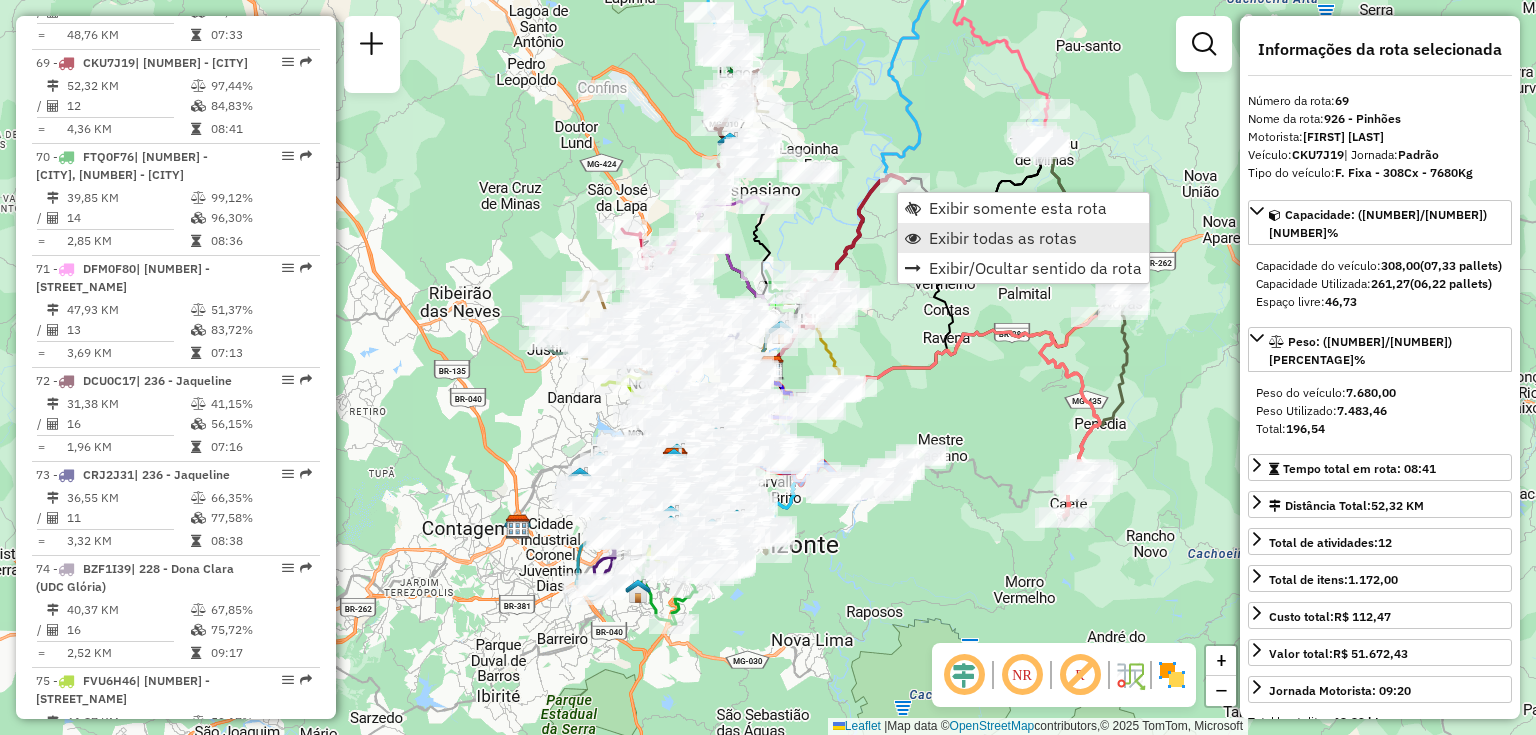scroll, scrollTop: 9184, scrollLeft: 0, axis: vertical 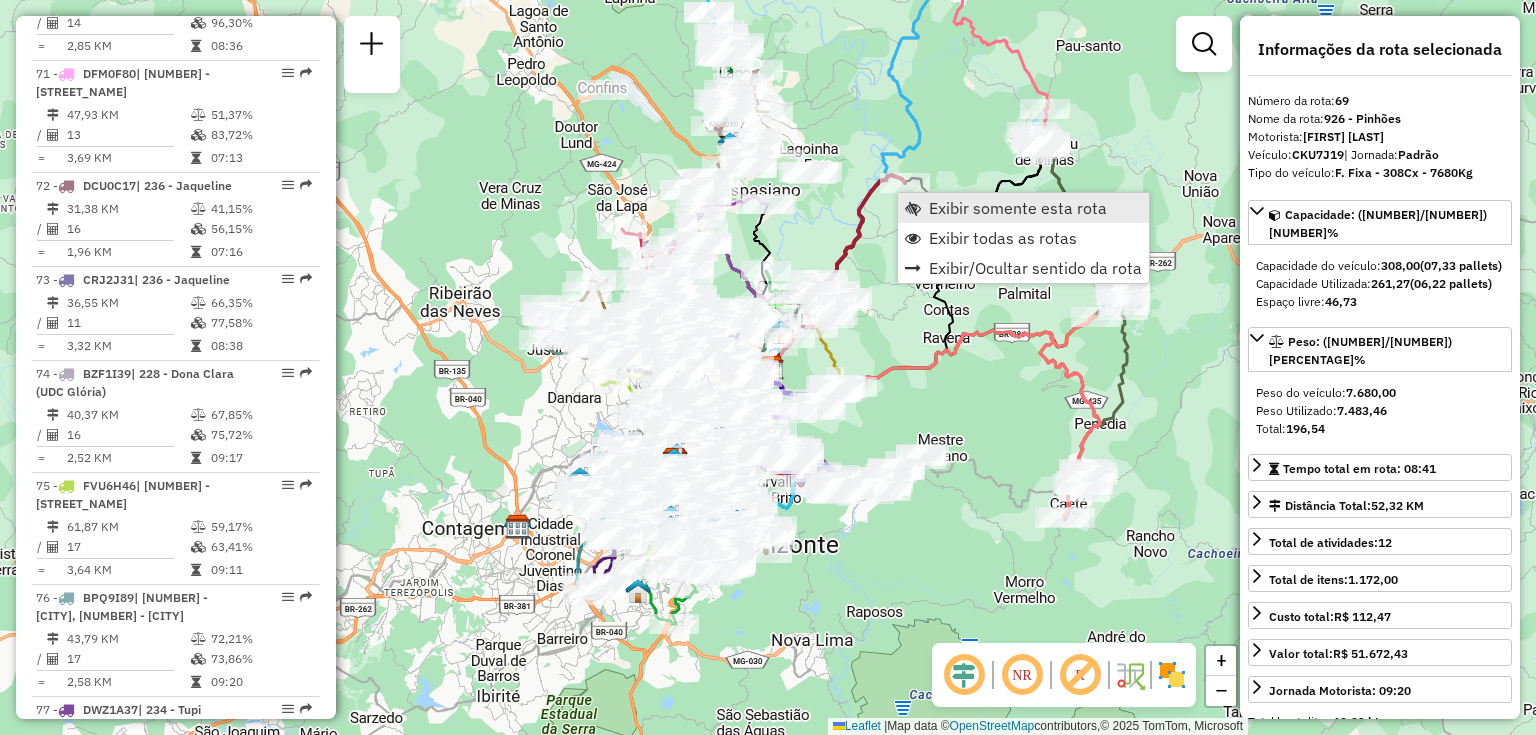 click on "Exibir somente esta rota" at bounding box center (1023, 208) 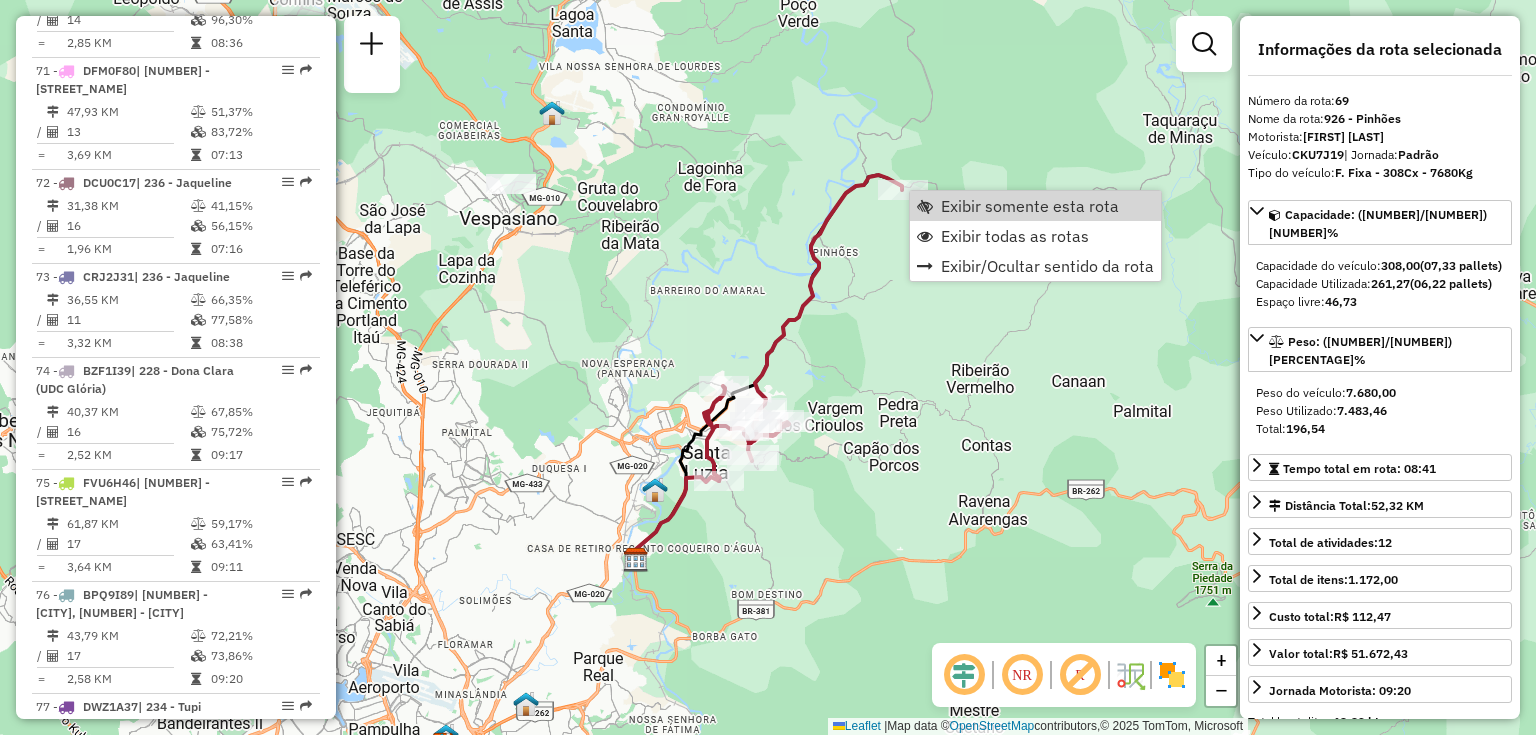 scroll, scrollTop: 9188, scrollLeft: 0, axis: vertical 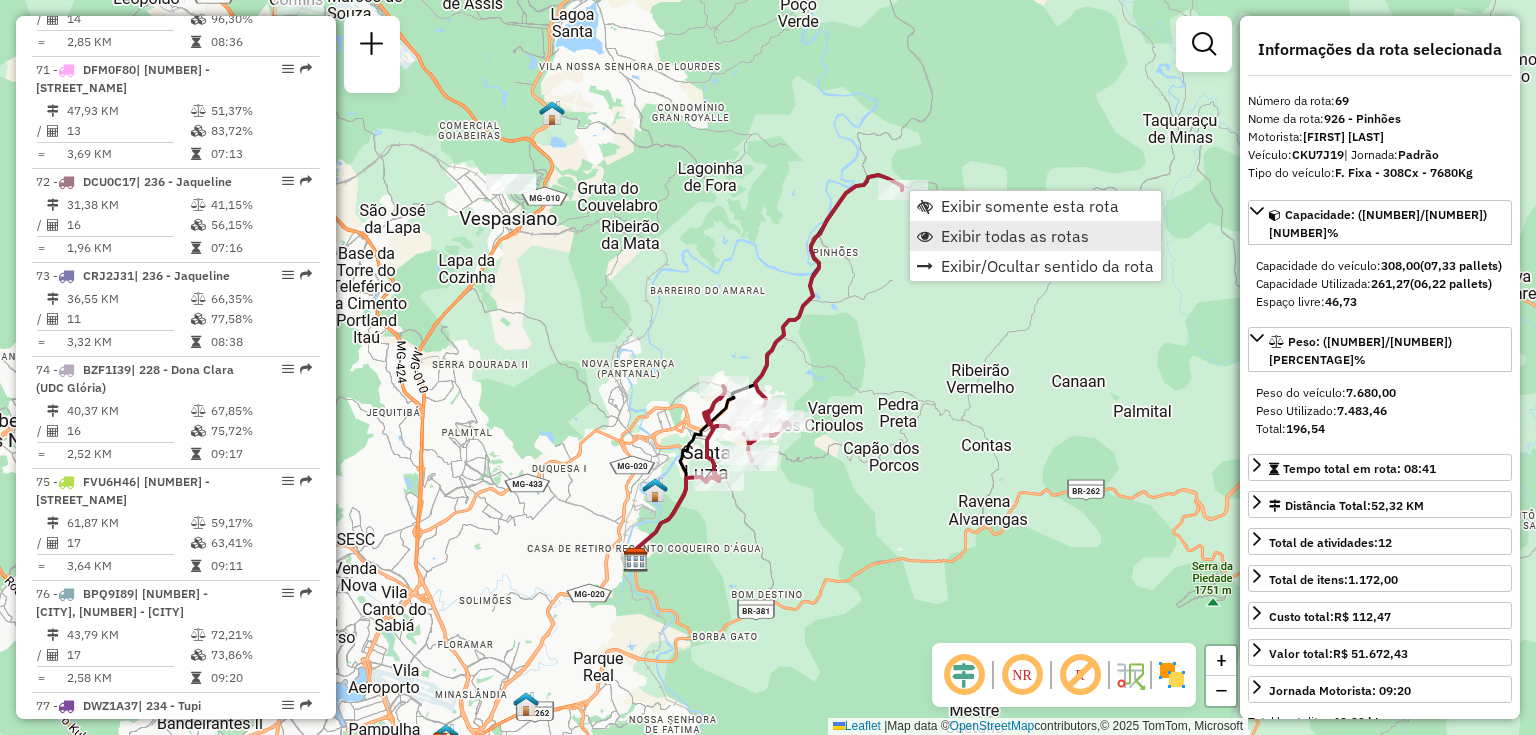 click on "Exibir todas as rotas" at bounding box center (1015, 236) 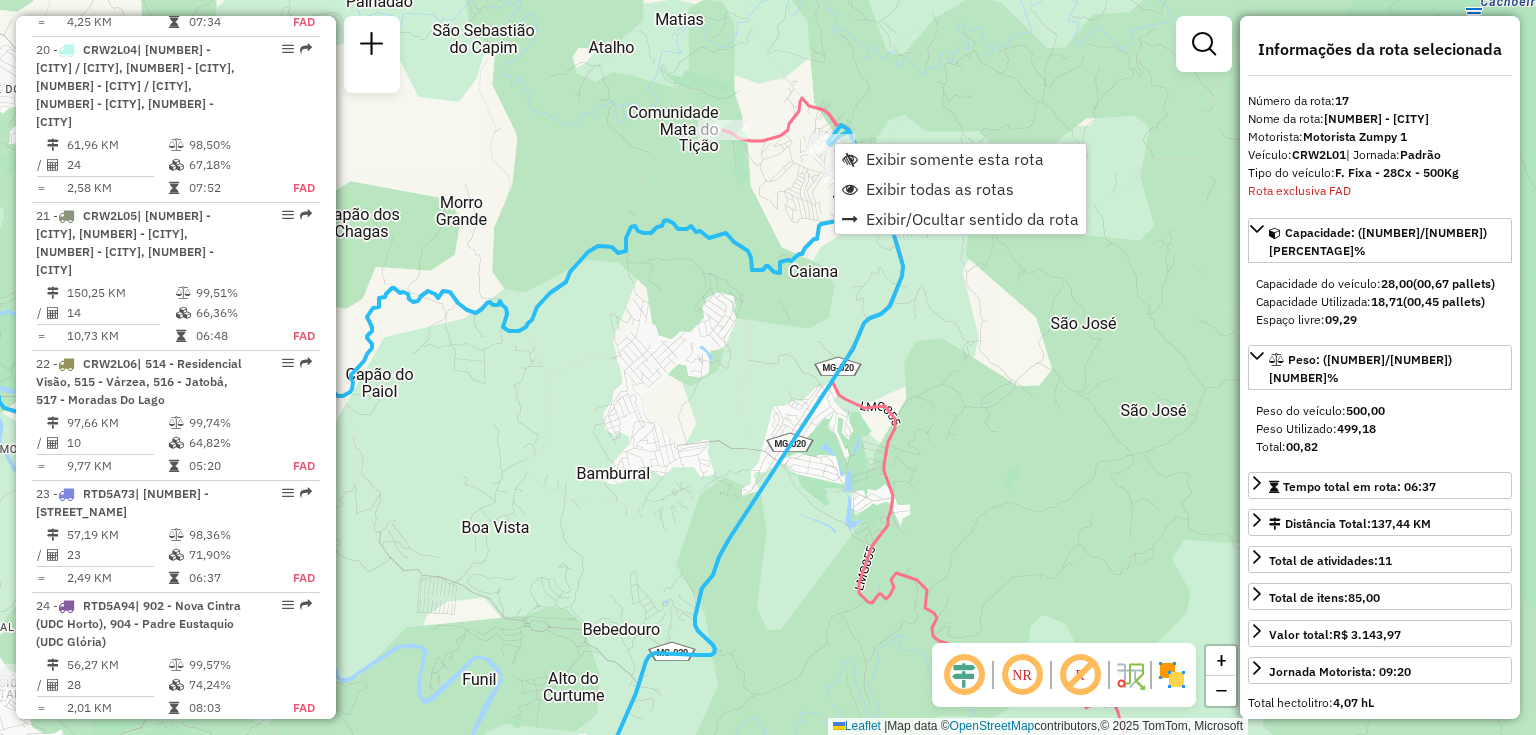 scroll, scrollTop: 2872, scrollLeft: 0, axis: vertical 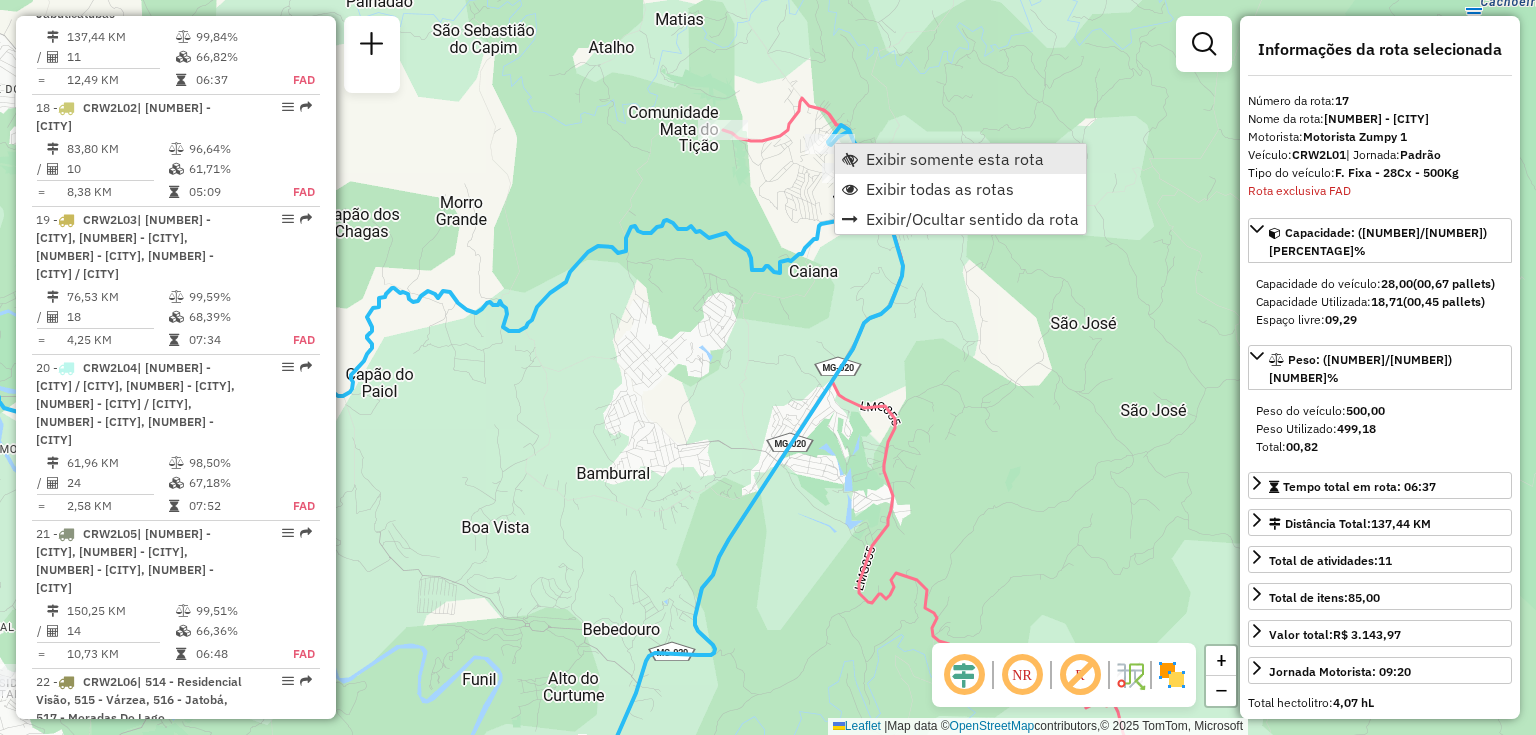 click on "Exibir somente esta rota" at bounding box center [955, 159] 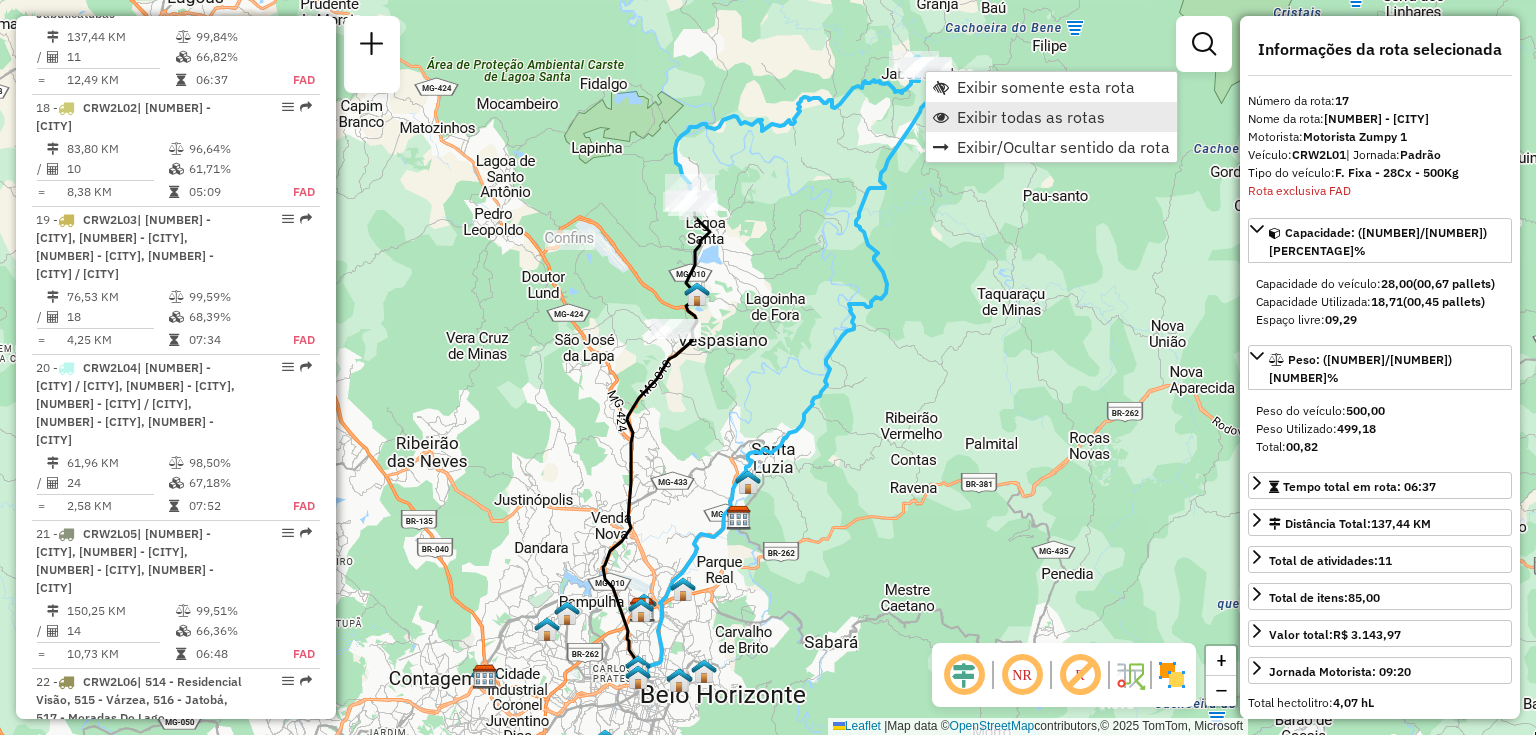 click on "Exibir todas as rotas" at bounding box center [1031, 117] 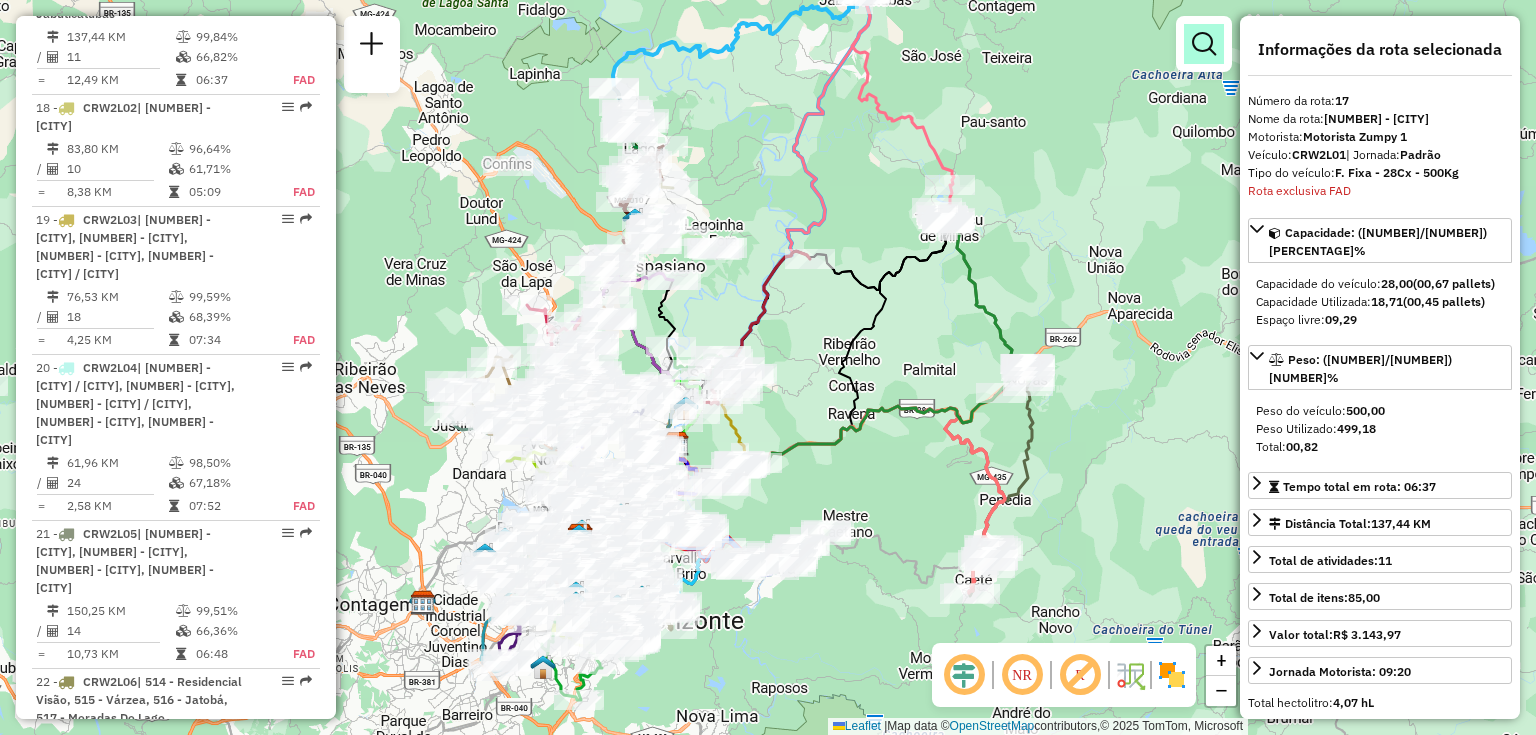 click at bounding box center (1204, 44) 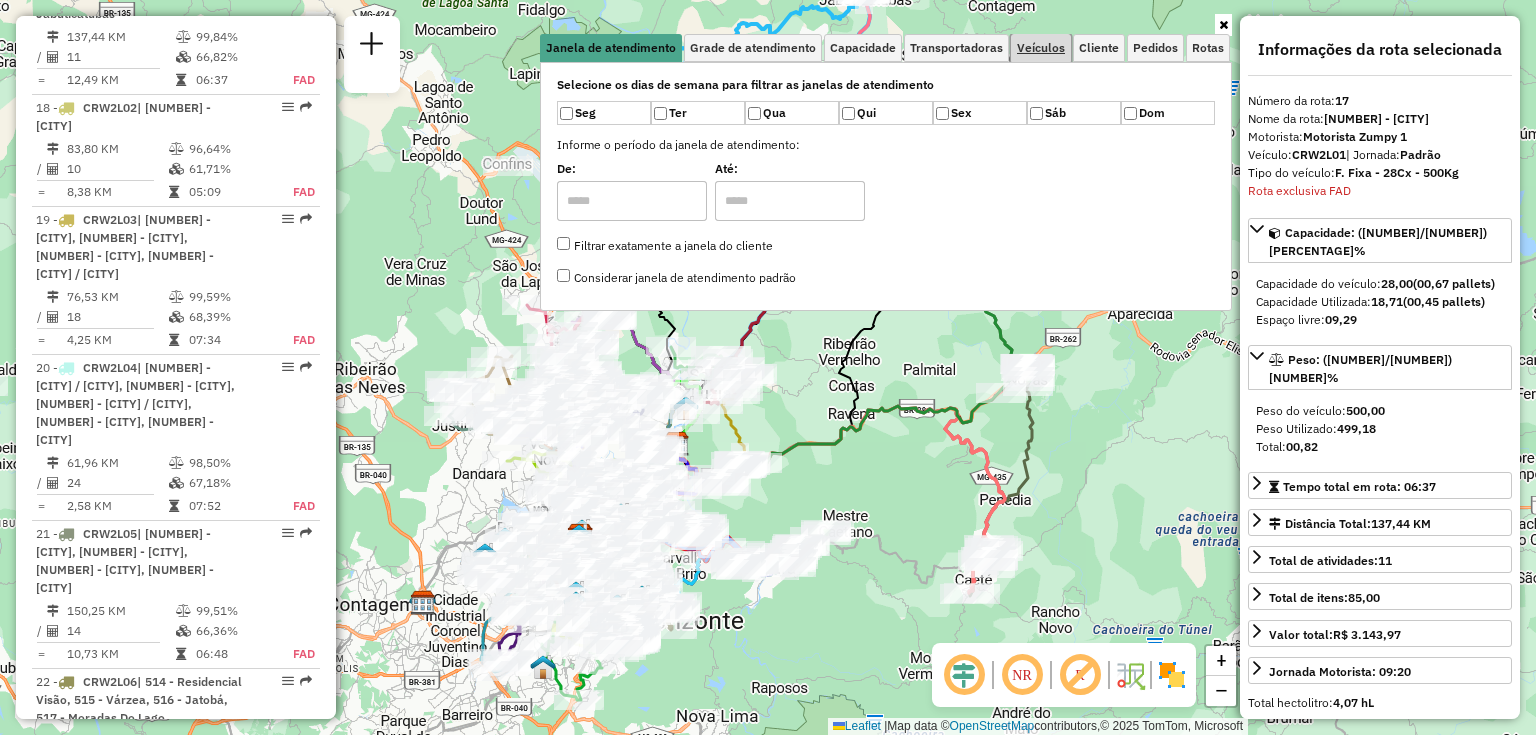 click on "Veículos" at bounding box center [1041, 48] 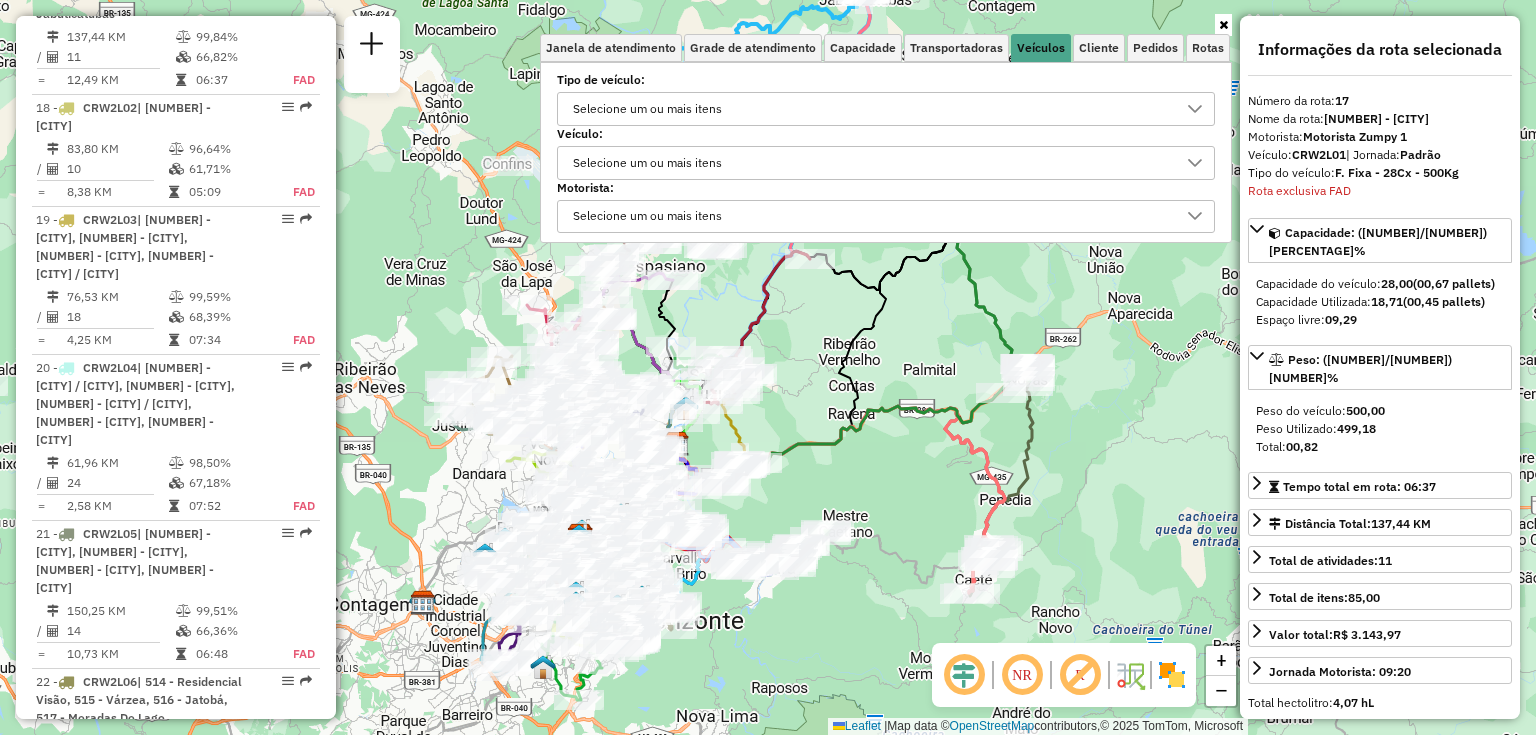 click on "Selecione um ou mais itens" at bounding box center (647, 163) 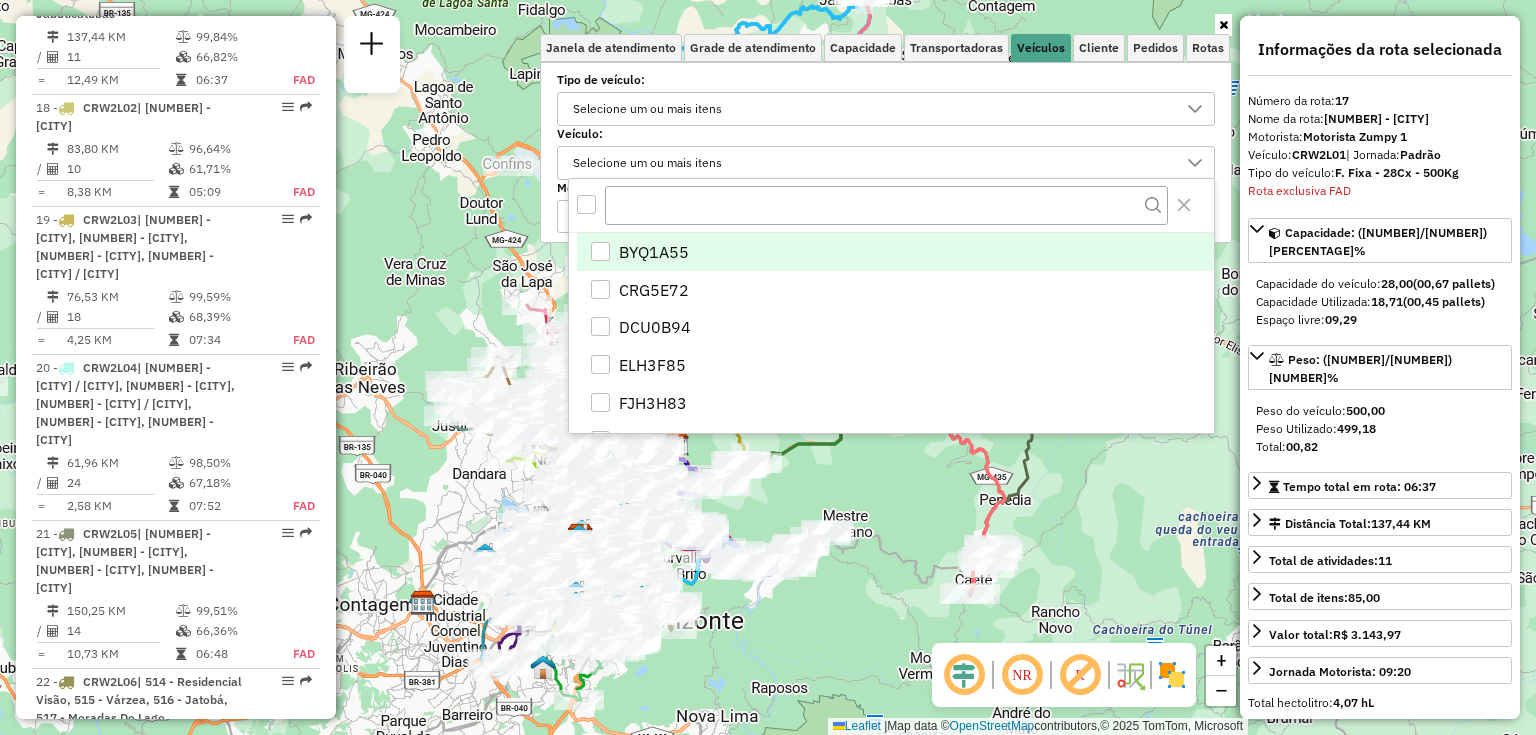 scroll, scrollTop: 11, scrollLeft: 71, axis: both 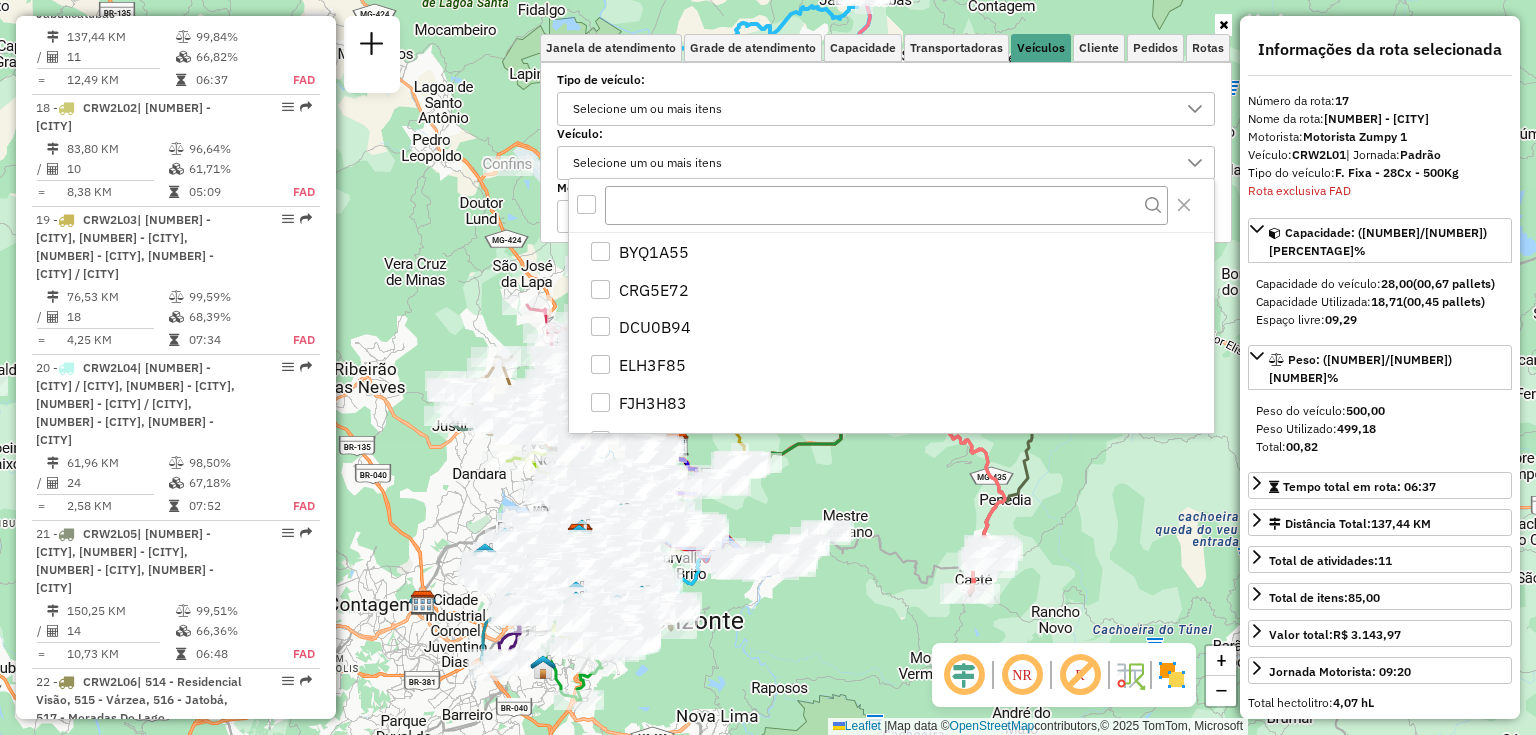 click on "Selecione um ou mais itens" at bounding box center (871, 163) 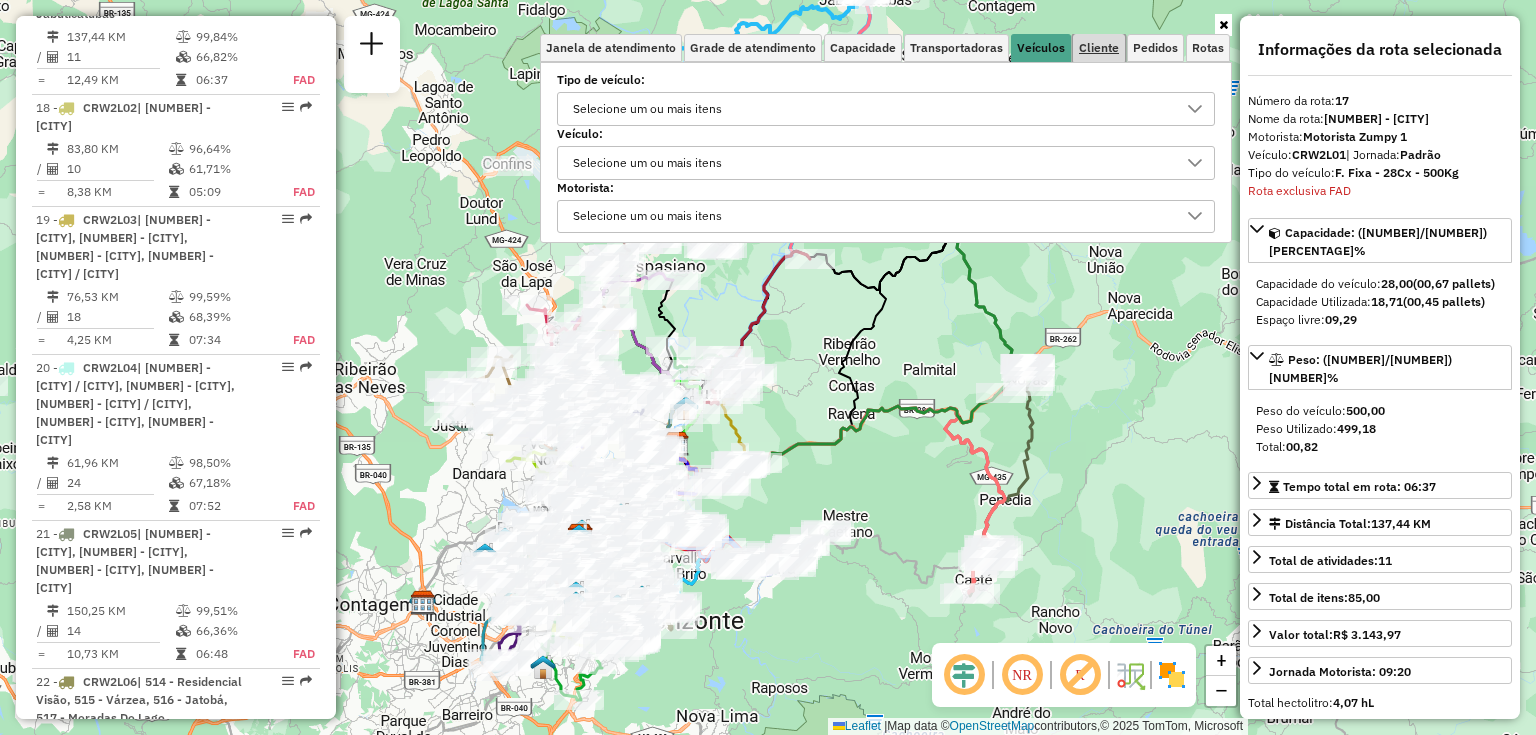click on "Cliente" at bounding box center [1099, 48] 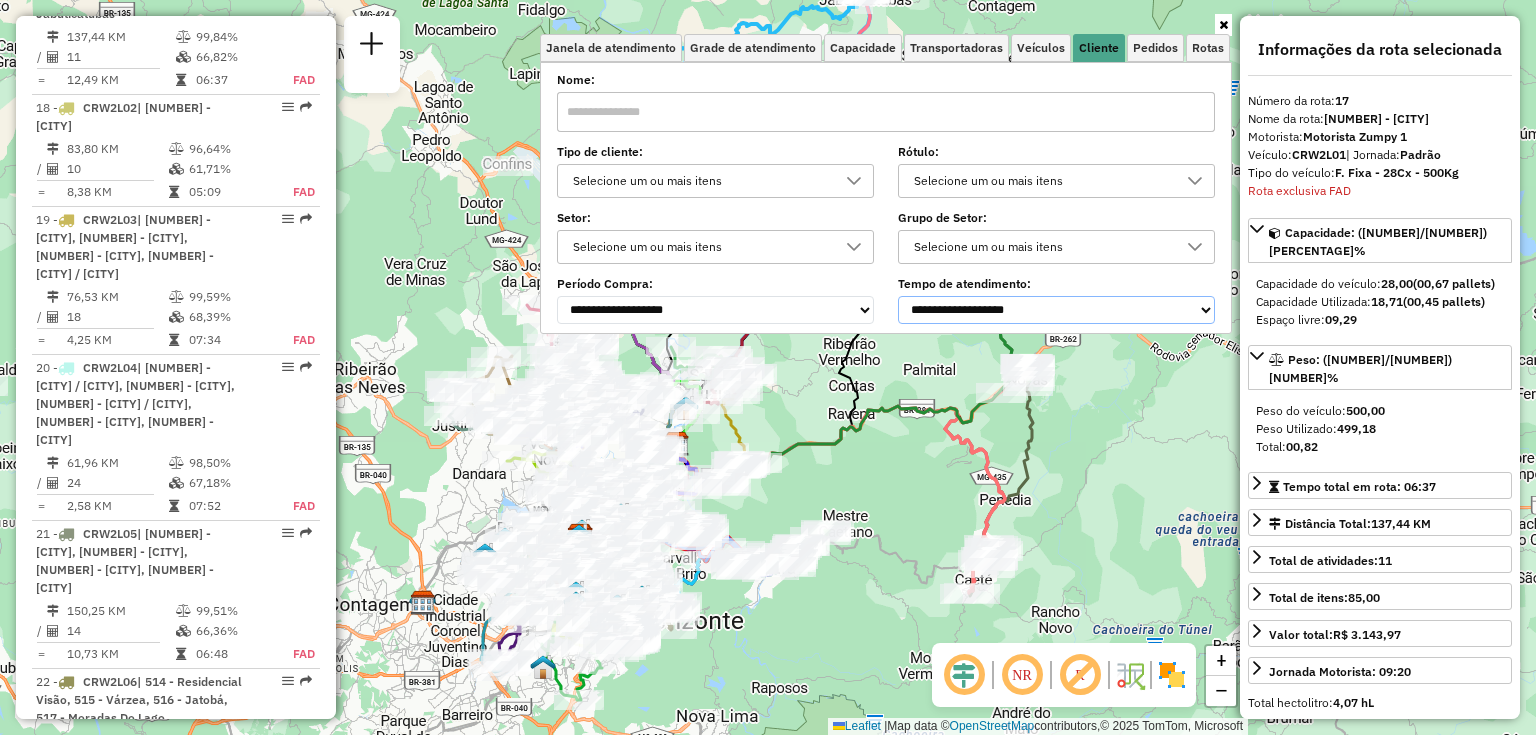 click on "**********" at bounding box center (1056, 310) 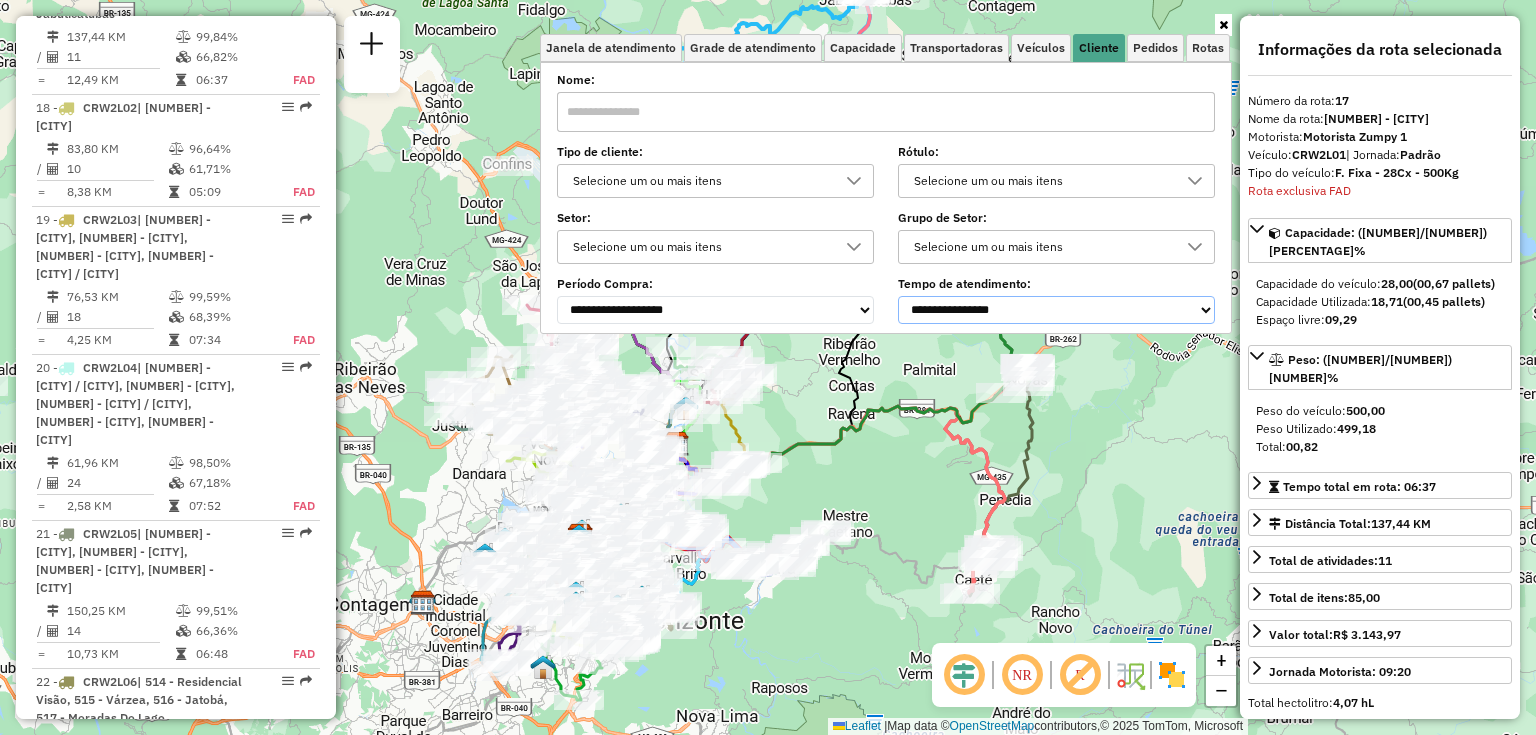 click on "**********" at bounding box center [1056, 310] 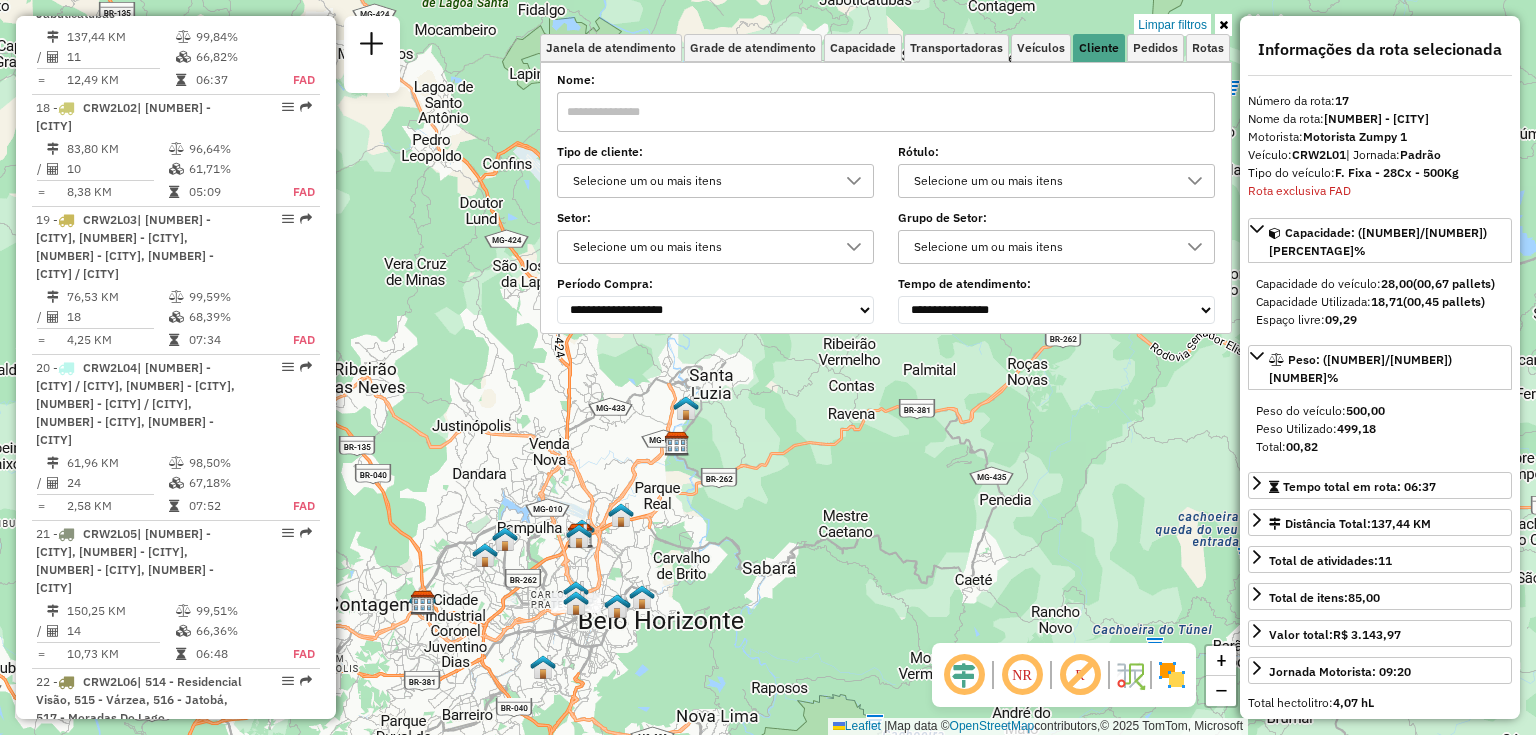 click on "Limpar filtros Janela de atendimento Grade de atendimento Capacidade Transportadoras Veículos Cliente Pedidos  Rotas Selecione os dias de semana para filtrar as janelas de atendimento  Seg   Ter   Qua   Qui   Sex   Sáb   Dom  Informe o período da janela de atendimento: De: Até:  Filtrar exatamente a janela do cliente  Considerar janela de atendimento padrão  Selecione os dias de semana para filtrar as grades de atendimento  Seg   Ter   Qua   Qui   Sex   Sáb   Dom   Considerar clientes sem dia de atendimento cadastrado  Clientes fora do dia de atendimento selecionado Filtrar as atividades entre os valores definidos abaixo:  Peso mínimo:   Peso máximo:   Cubagem mínima:   Cubagem máxima:   De:   Até:  Filtrar as atividades entre o tempo de atendimento definido abaixo:  De:   Até:   Considerar capacidade total dos clientes não roteirizados Transportadora: Selecione um ou mais itens Tipo de veículo: Selecione um ou mais itens Veículo: Selecione um ou mais itens Motorista: Selecione um ou mais itens" 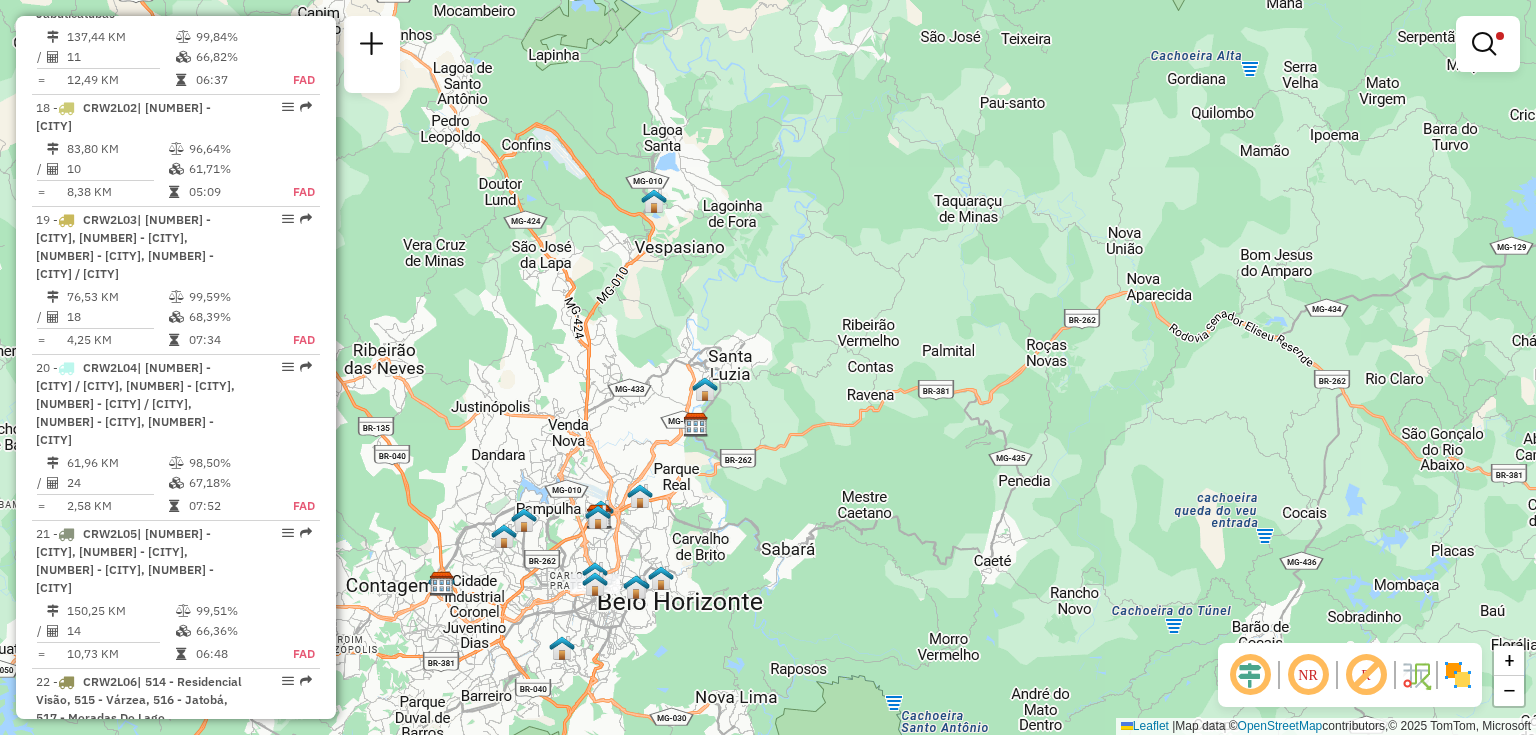 drag, startPoint x: 762, startPoint y: 364, endPoint x: 770, endPoint y: 145, distance: 219.14607 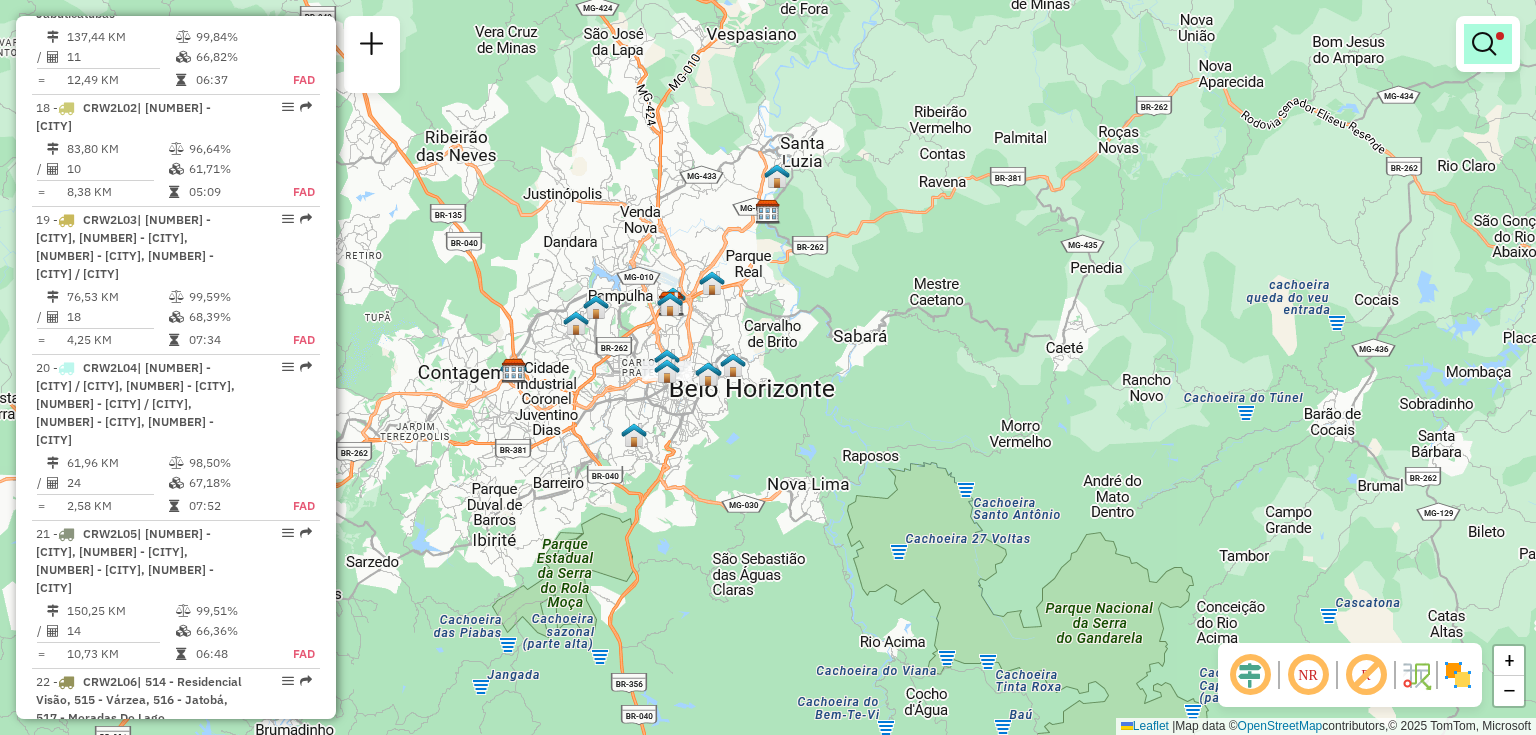 click at bounding box center (1484, 44) 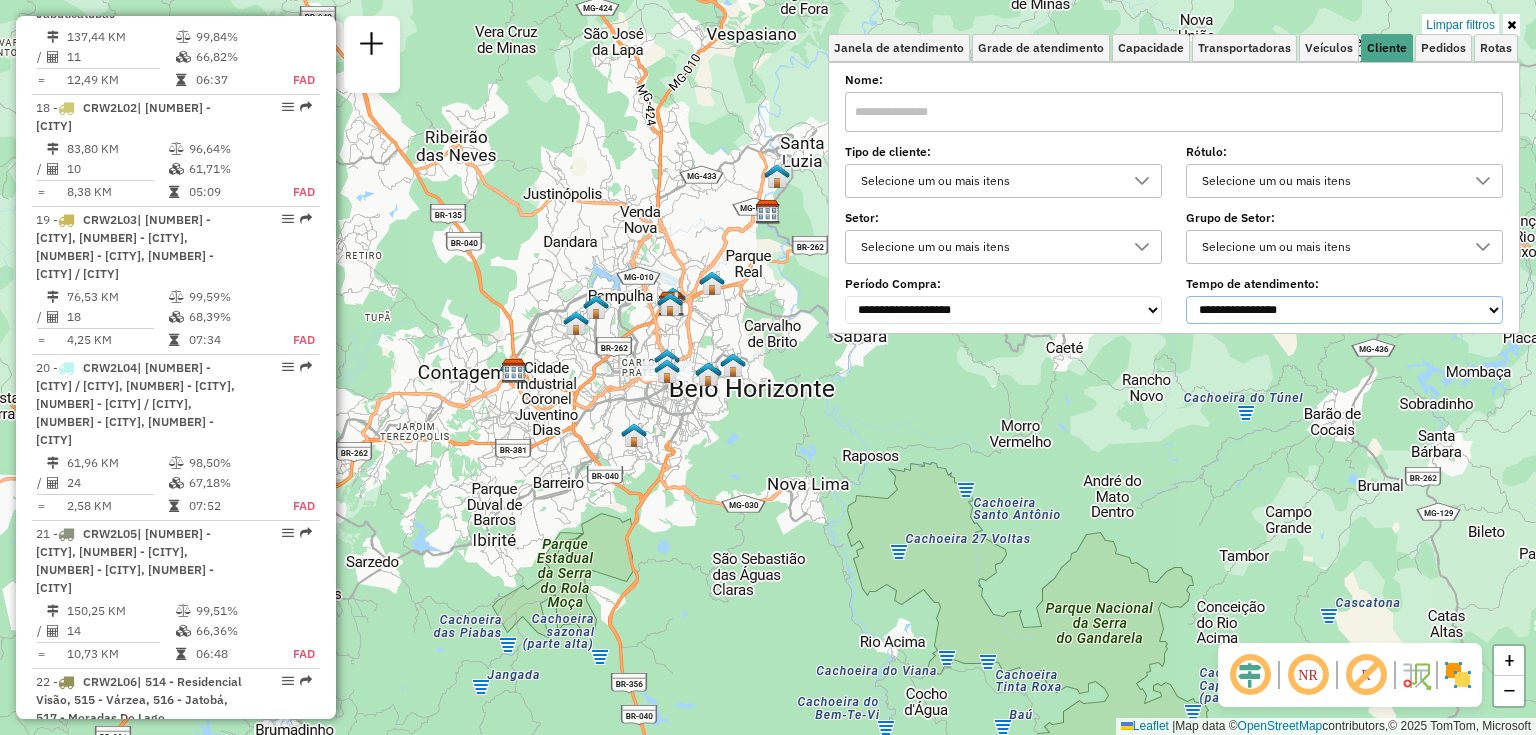 click on "**********" at bounding box center [1344, 310] 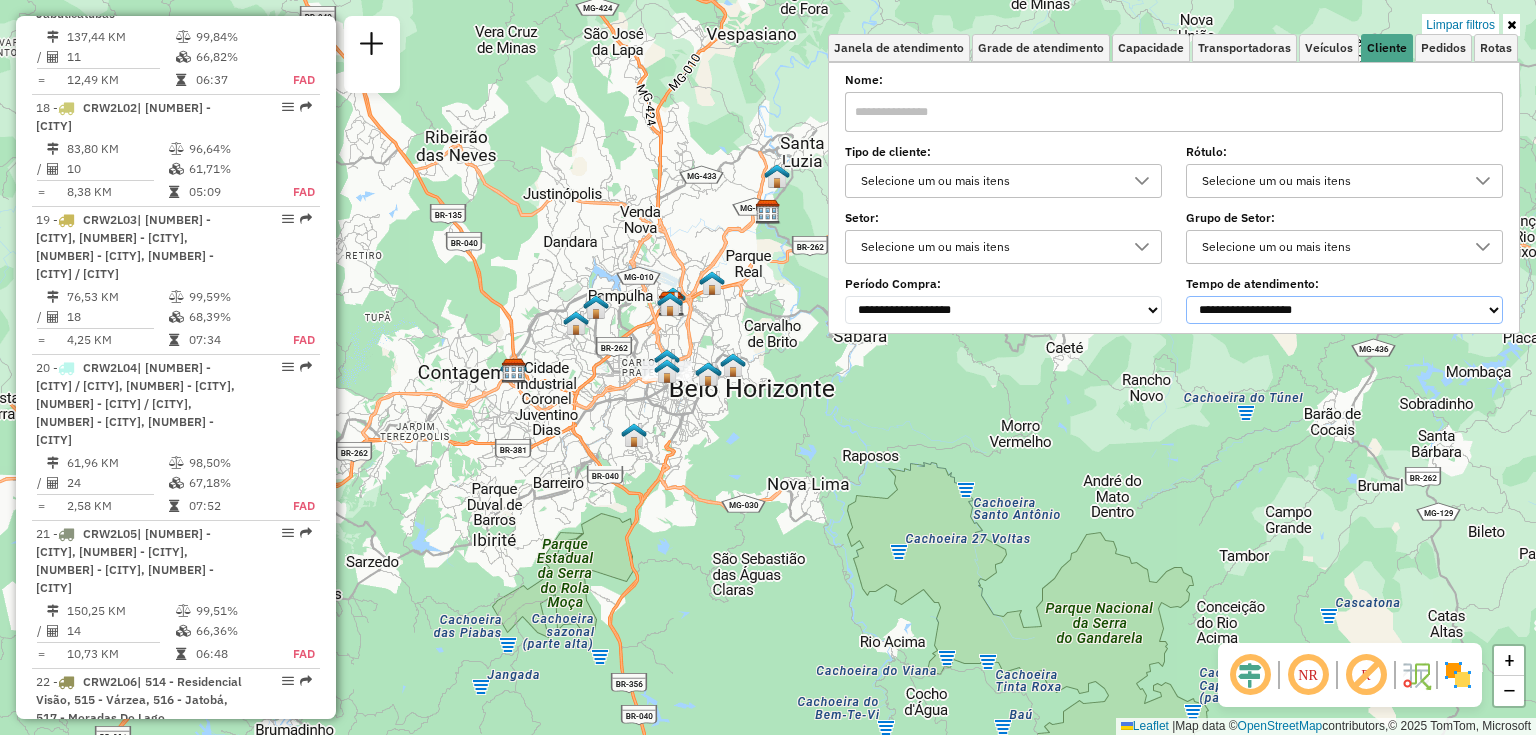 click on "**********" at bounding box center (1344, 310) 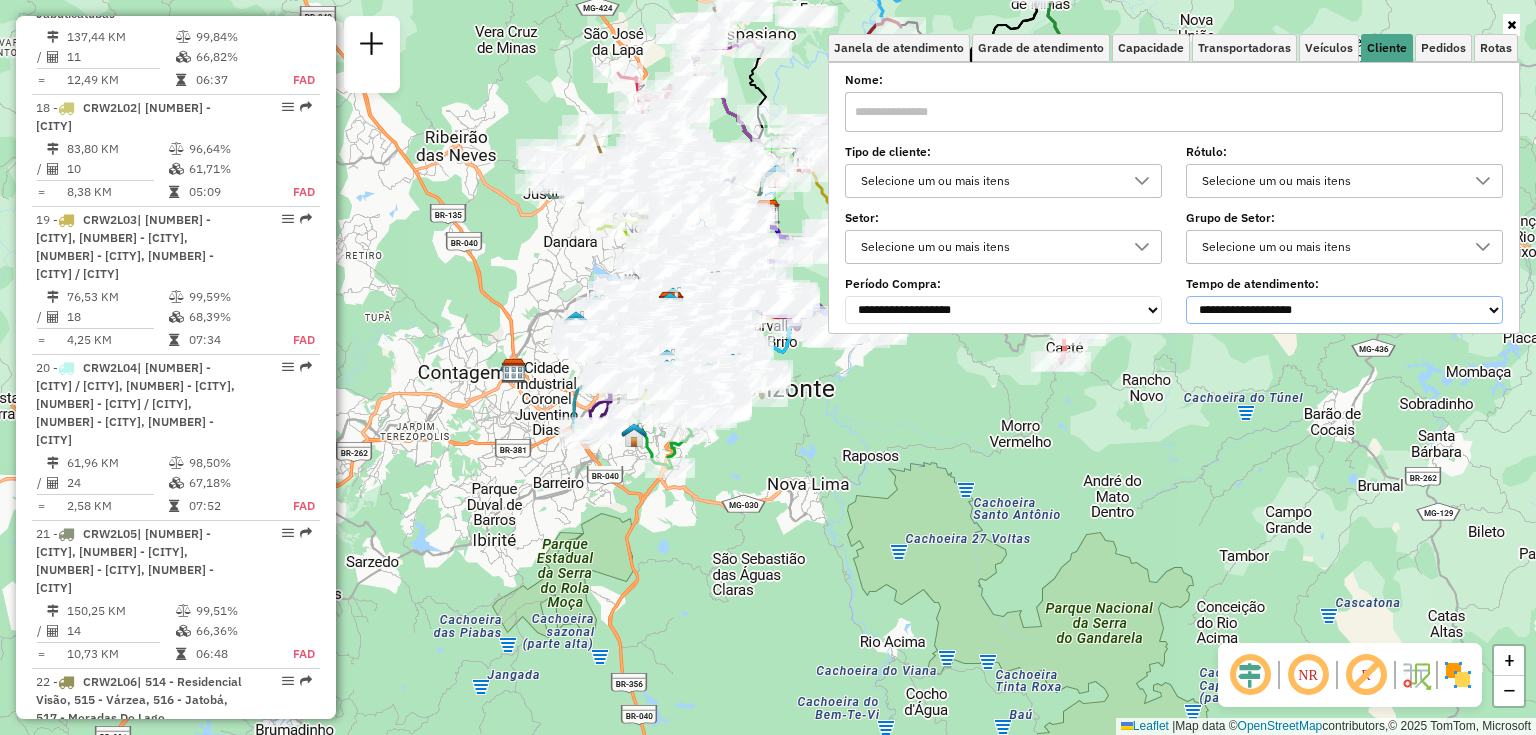 click on "**********" at bounding box center [1344, 310] 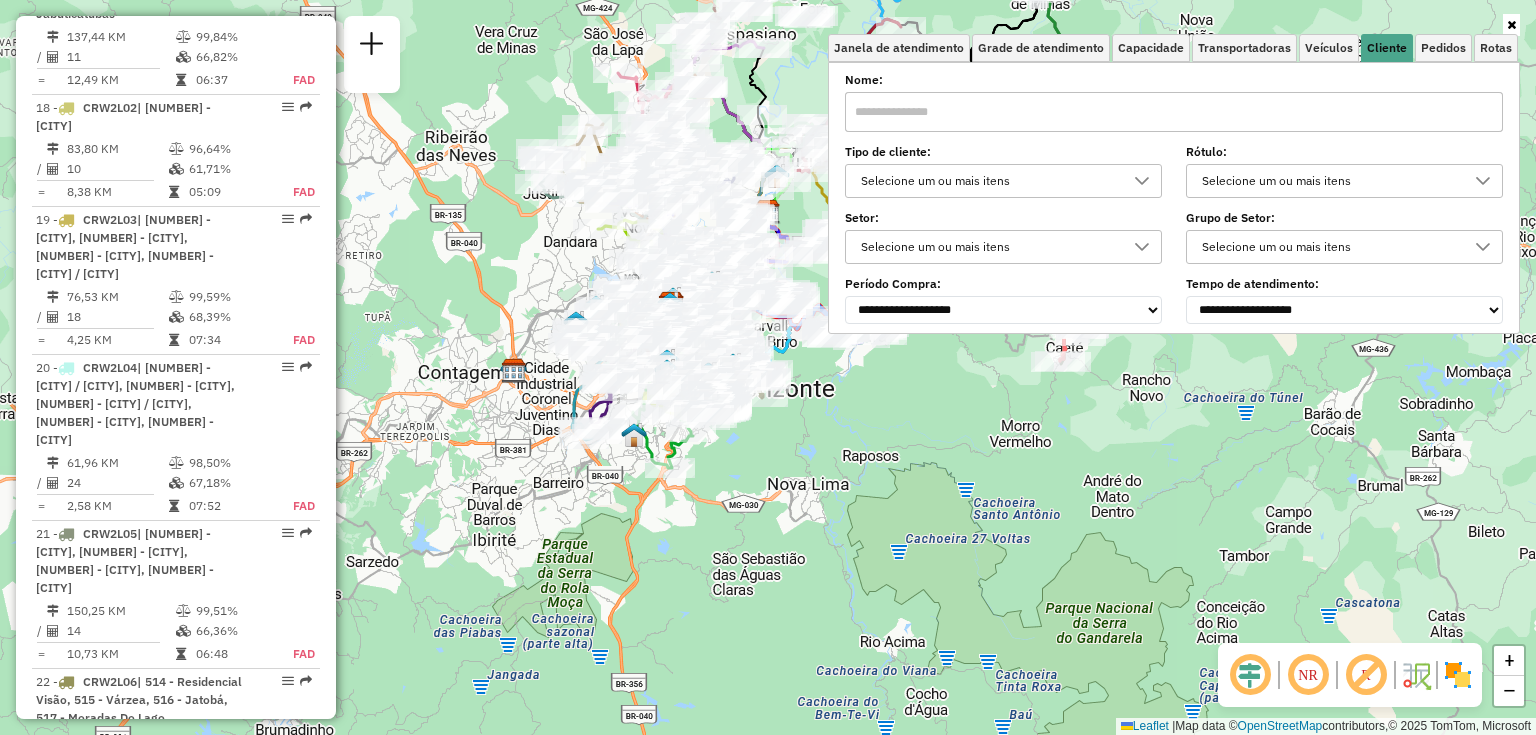 click on "Janela de atendimento Grade de atendimento Capacidade Transportadoras Veículos Cliente Pedidos  Rotas Selecione os dias de semana para filtrar as janelas de atendimento  Seg   Ter   Qua   Qui   Sex   Sáb   Dom  Informe o período da janela de atendimento: De: Até:  Filtrar exatamente a janela do cliente  Considerar janela de atendimento padrão  Selecione os dias de semana para filtrar as grades de atendimento  Seg   Ter   Qua   Qui   Sex   Sáb   Dom   Considerar clientes sem dia de atendimento cadastrado  Clientes fora do dia de atendimento selecionado Filtrar as atividades entre os valores definidos abaixo:  Peso mínimo:   Peso máximo:   Cubagem mínima:   Cubagem máxima:   De:   Até:  Filtrar as atividades entre o tempo de atendimento definido abaixo:  De:   Até:   Considerar capacidade total dos clientes não roteirizados Transportadora: Selecione um ou mais itens Tipo de veículo: Selecione um ou mais itens Veículo: Selecione um ou mais itens Motorista: Selecione um ou mais itens Nome: Rótulo:" 